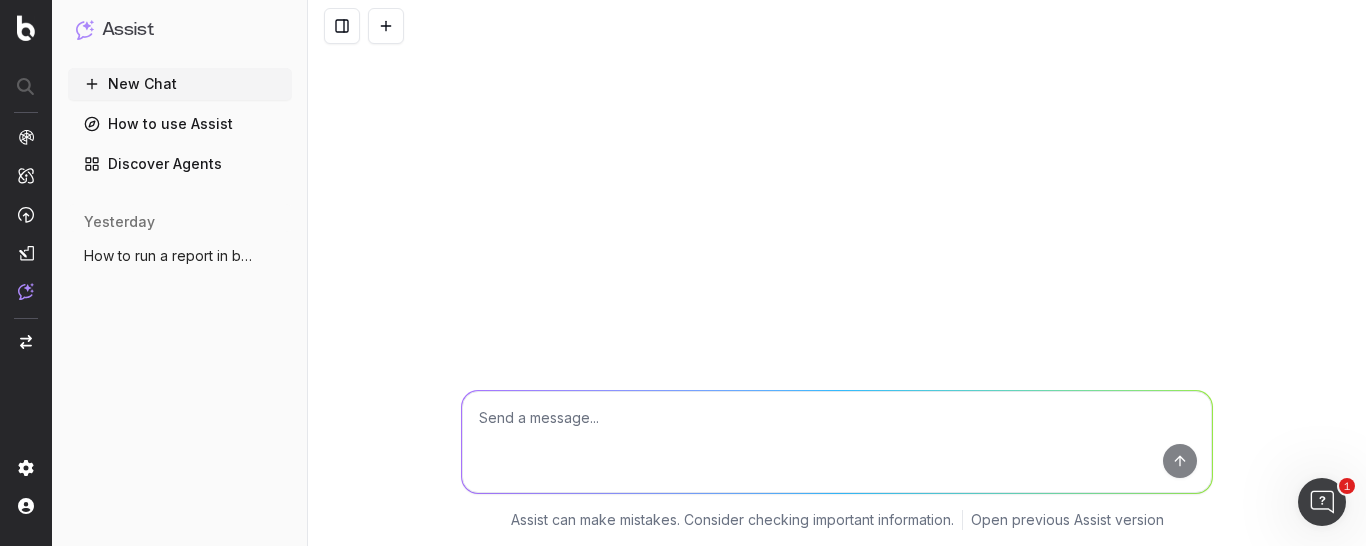 scroll, scrollTop: 0, scrollLeft: 0, axis: both 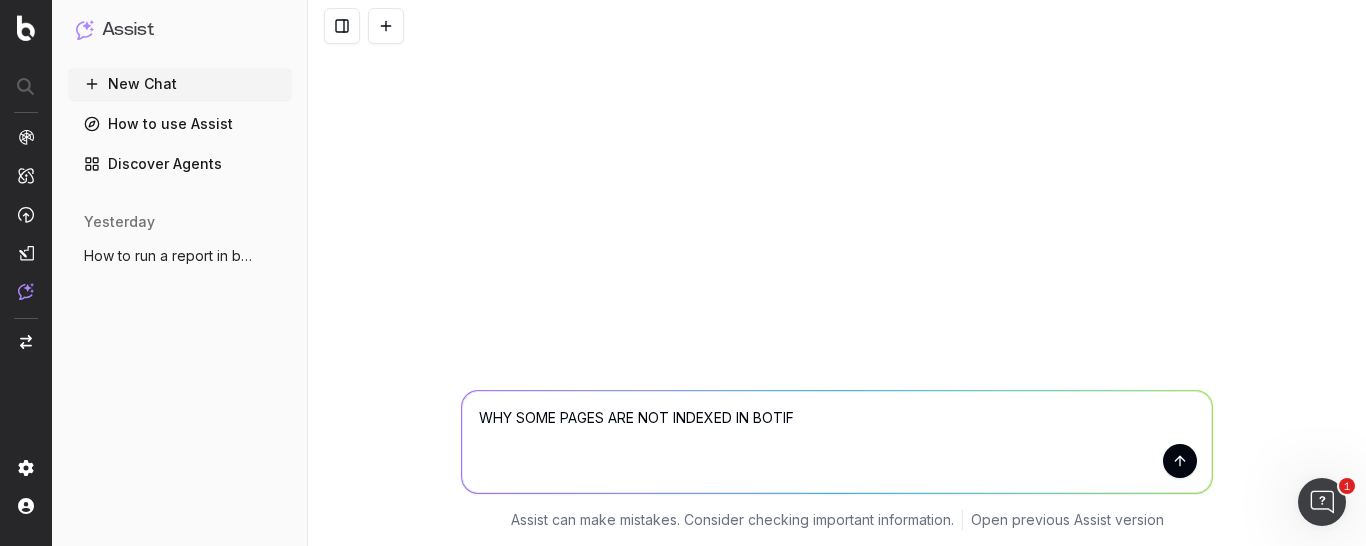type on "WHY SOME PAGES ARE NOT INDEXED IN BOTIFY" 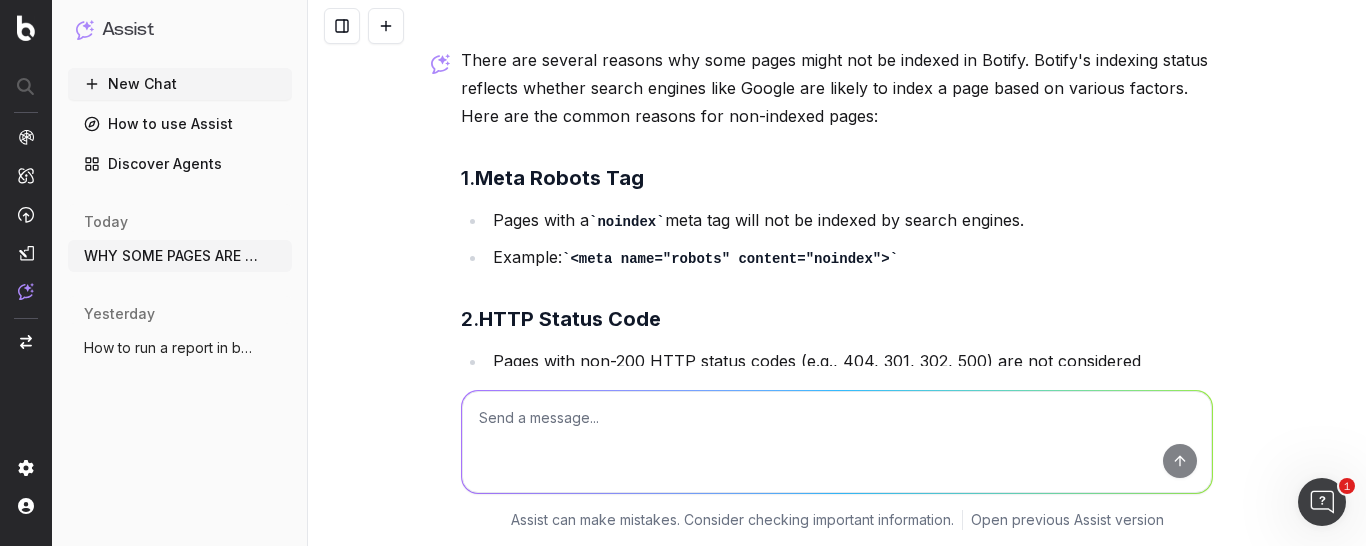 scroll, scrollTop: 0, scrollLeft: 0, axis: both 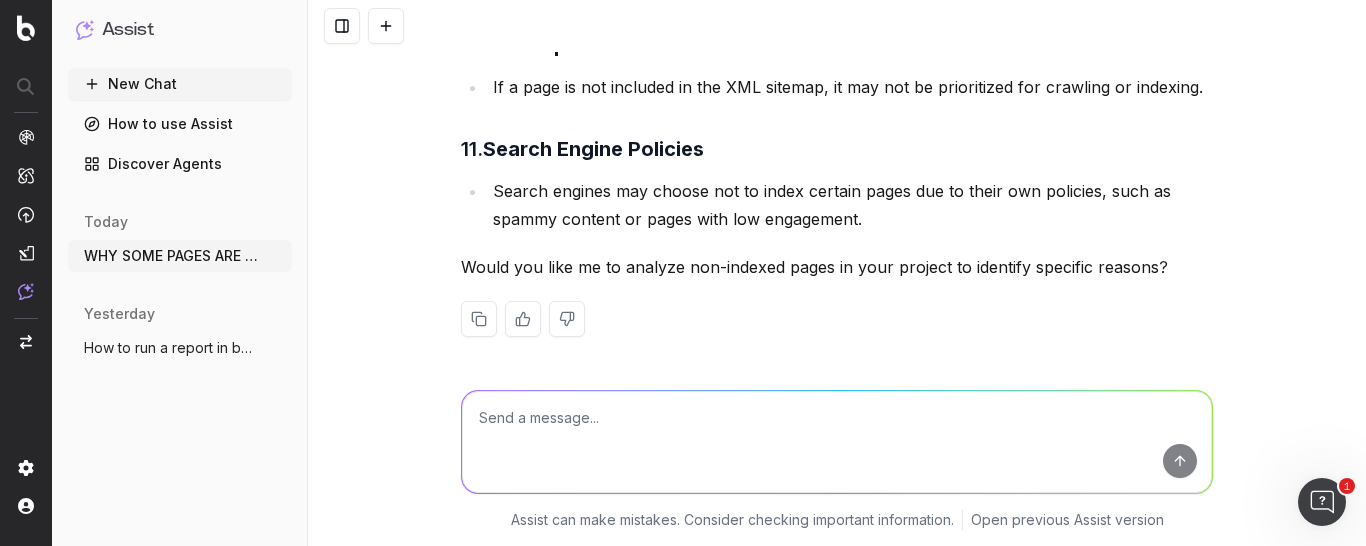 click at bounding box center [837, 442] 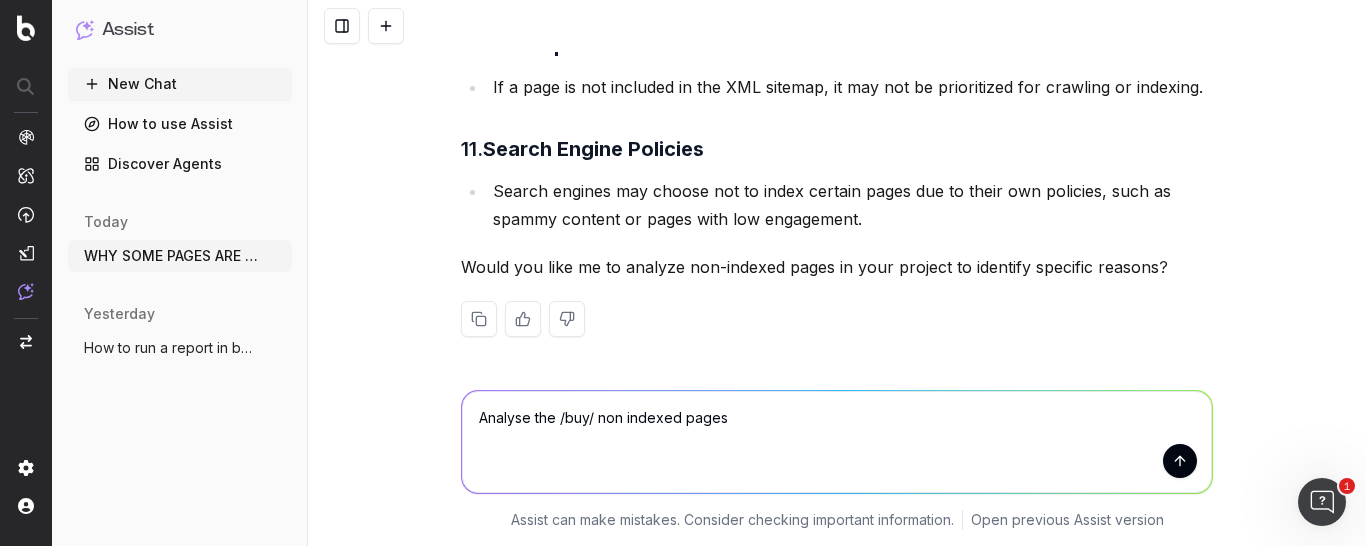 type on "Analyse the /buy/ non indexed pages." 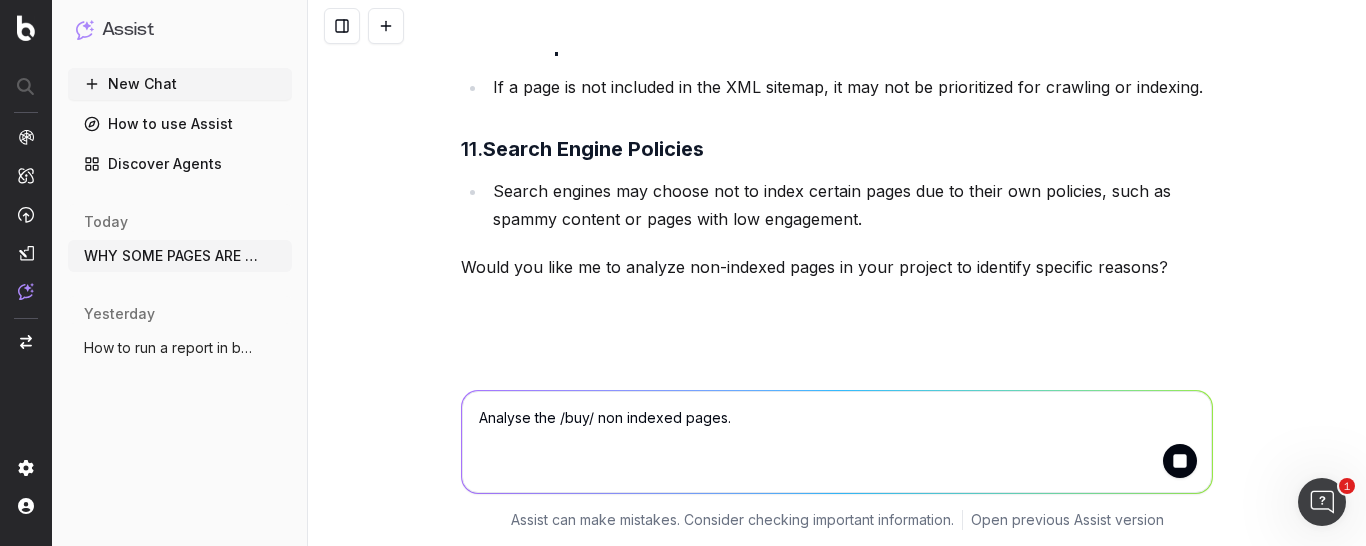 type 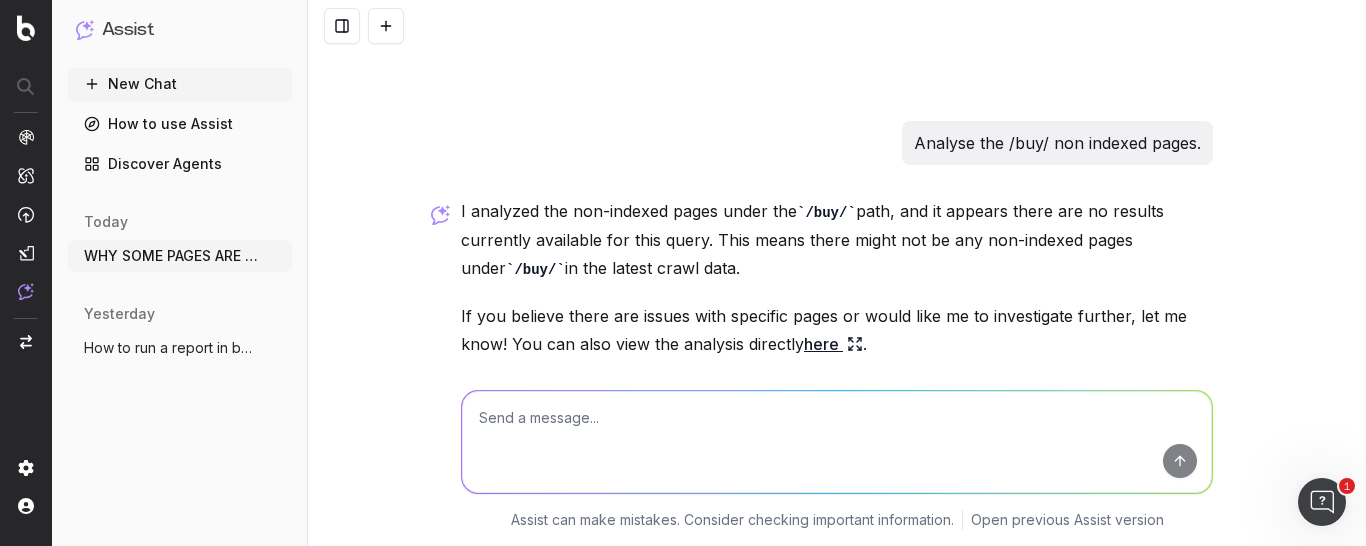 scroll, scrollTop: 1770, scrollLeft: 0, axis: vertical 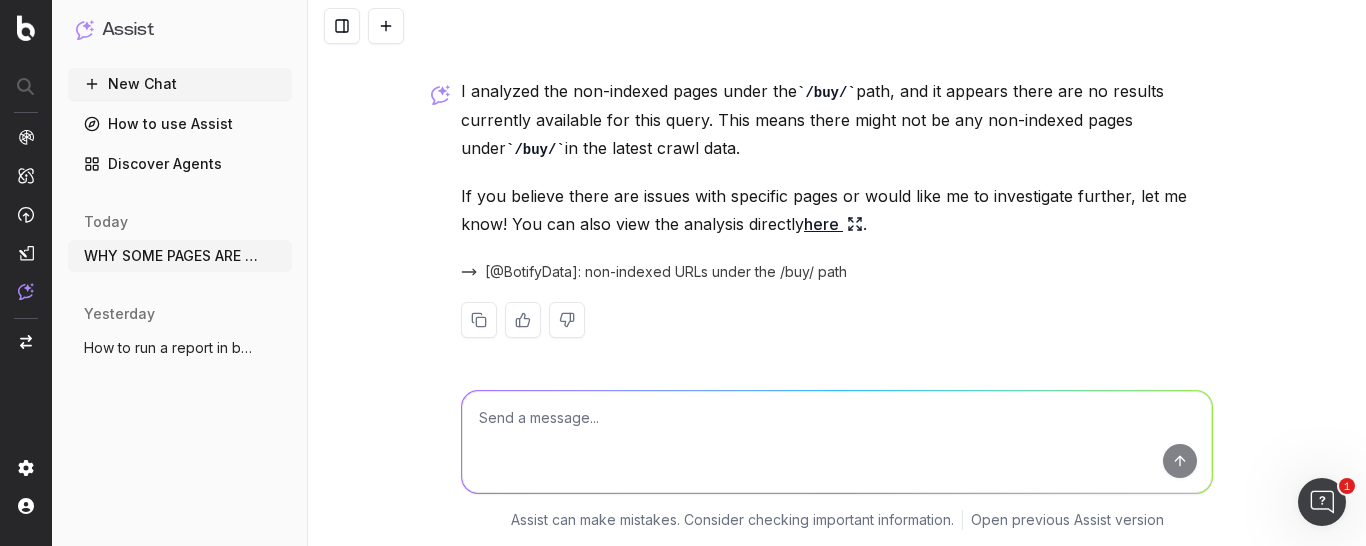 click on "here" at bounding box center (833, 224) 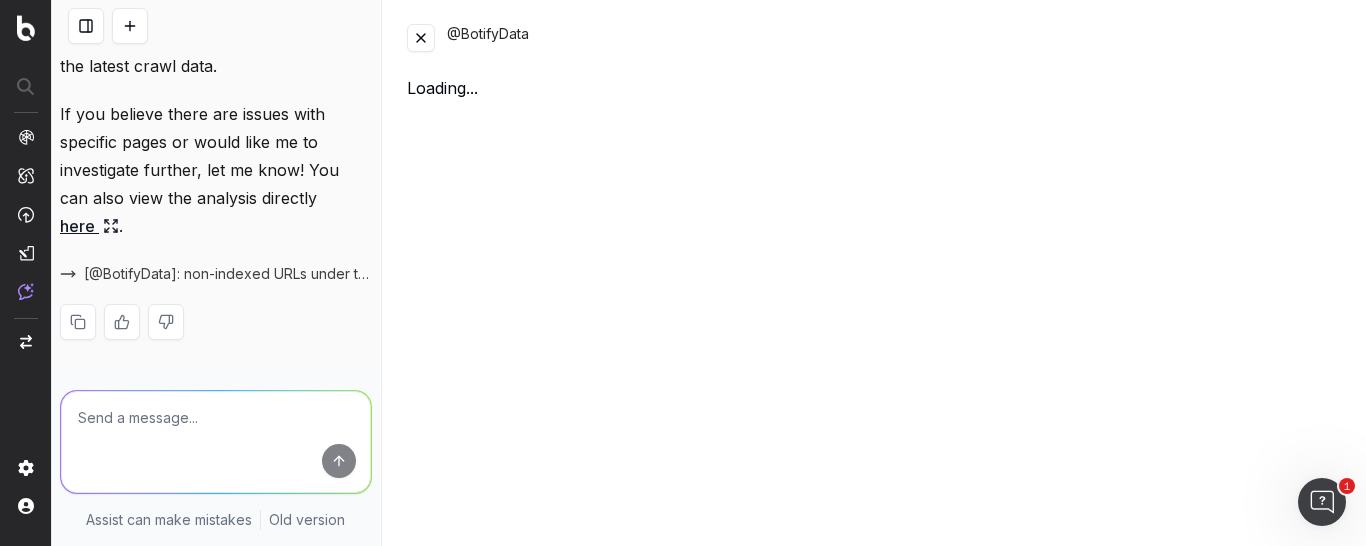 scroll, scrollTop: 2722, scrollLeft: 0, axis: vertical 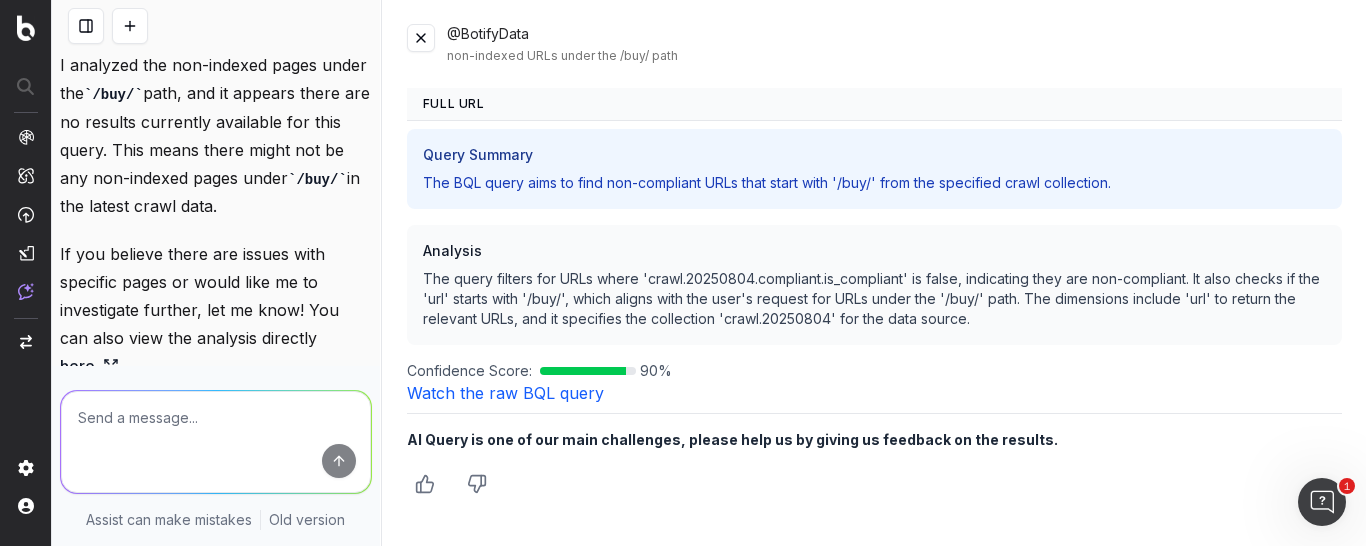 click on "Watch the raw BQL query" at bounding box center (505, 393) 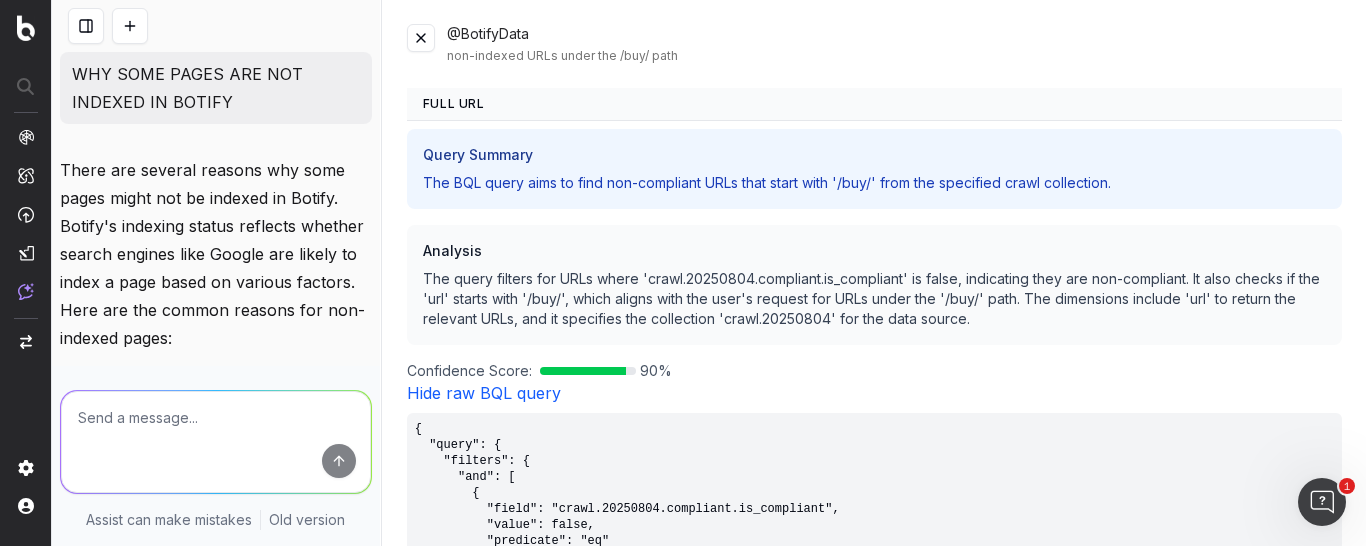 scroll, scrollTop: 404, scrollLeft: 0, axis: vertical 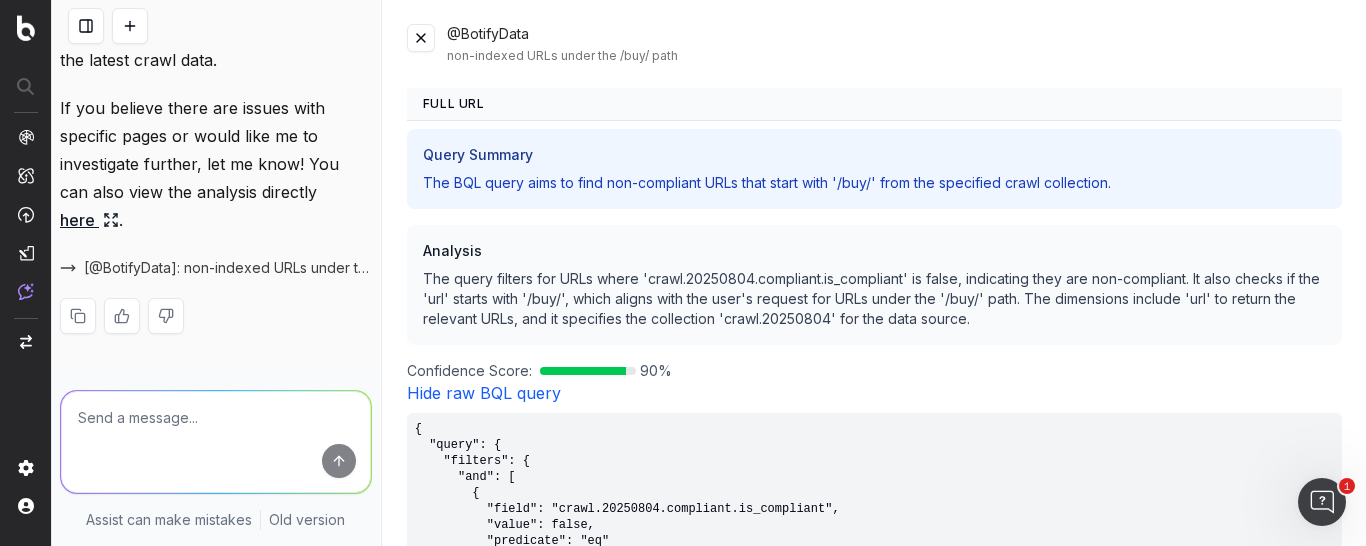 click at bounding box center (421, 38) 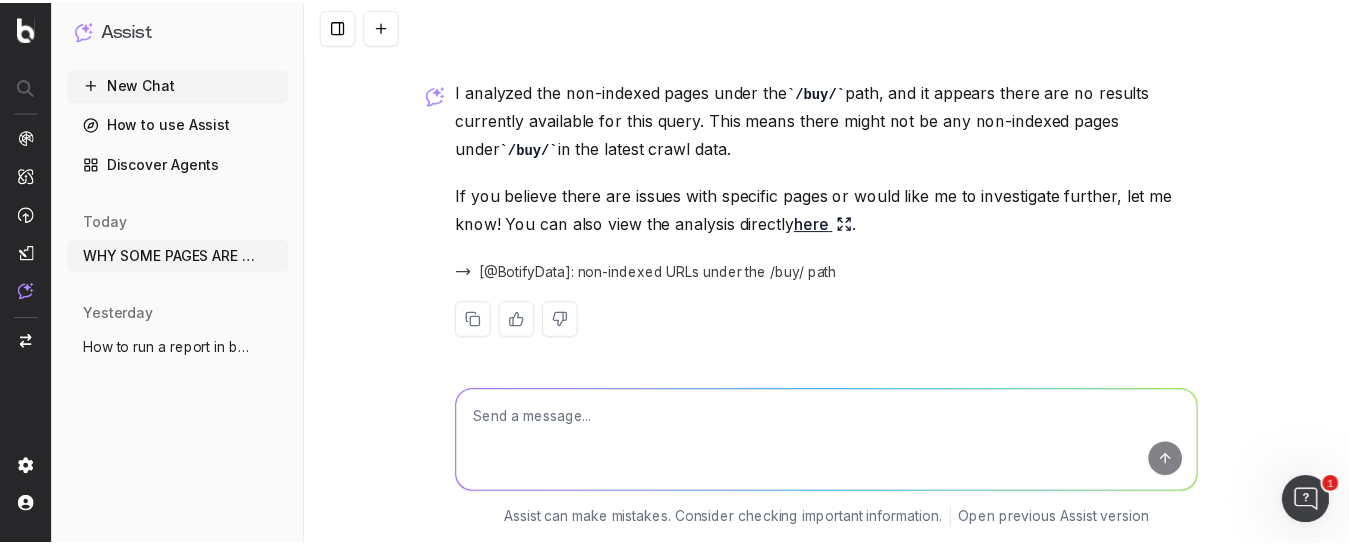 scroll, scrollTop: 1650, scrollLeft: 0, axis: vertical 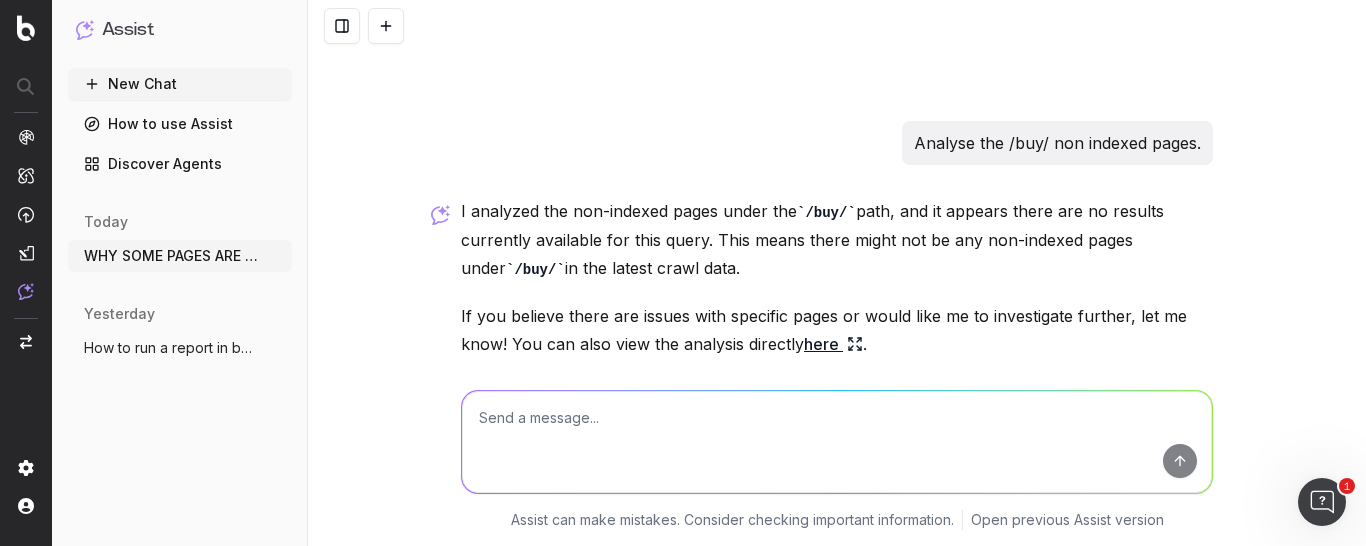 click on "How to use Assist" at bounding box center [180, 124] 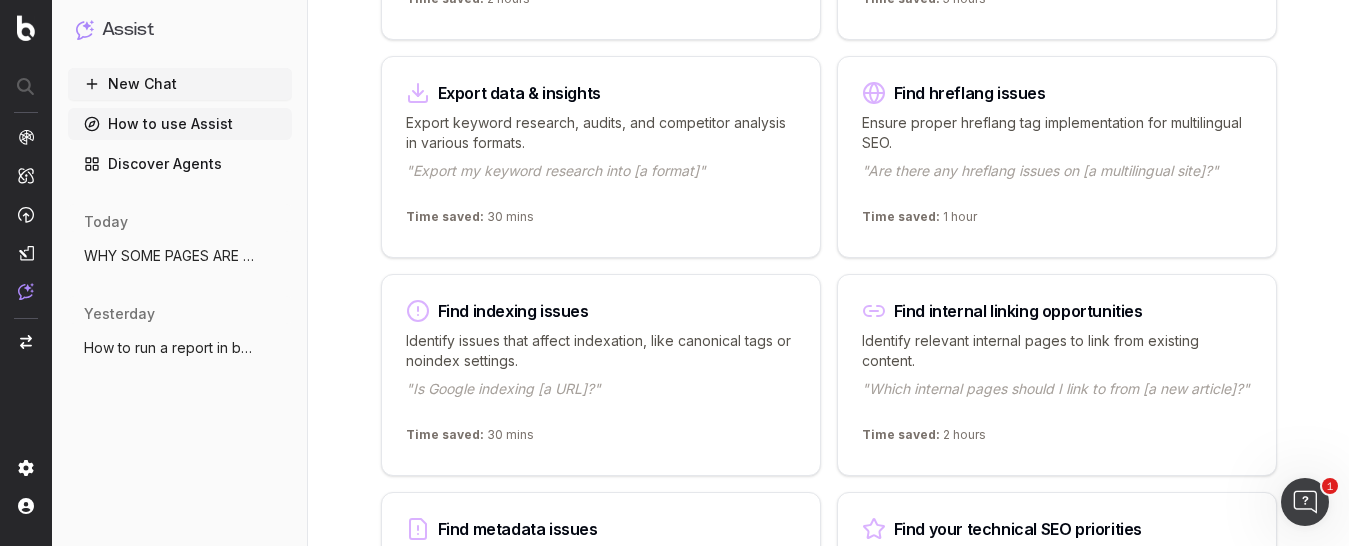 scroll, scrollTop: 1224, scrollLeft: 0, axis: vertical 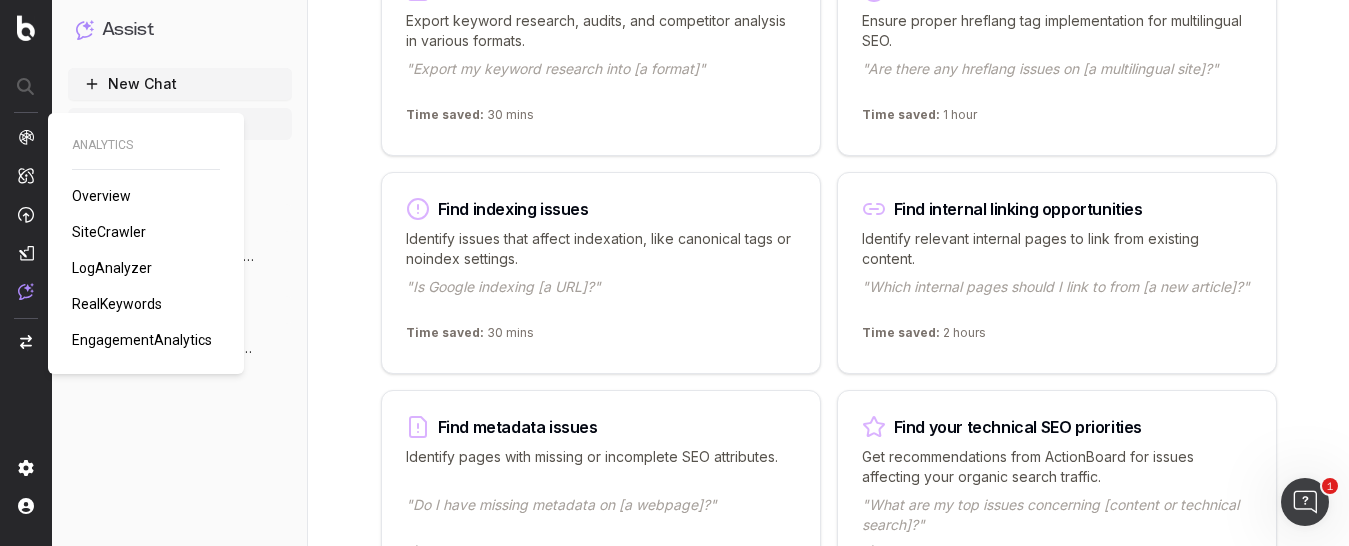 click on "SiteCrawler" at bounding box center (109, 232) 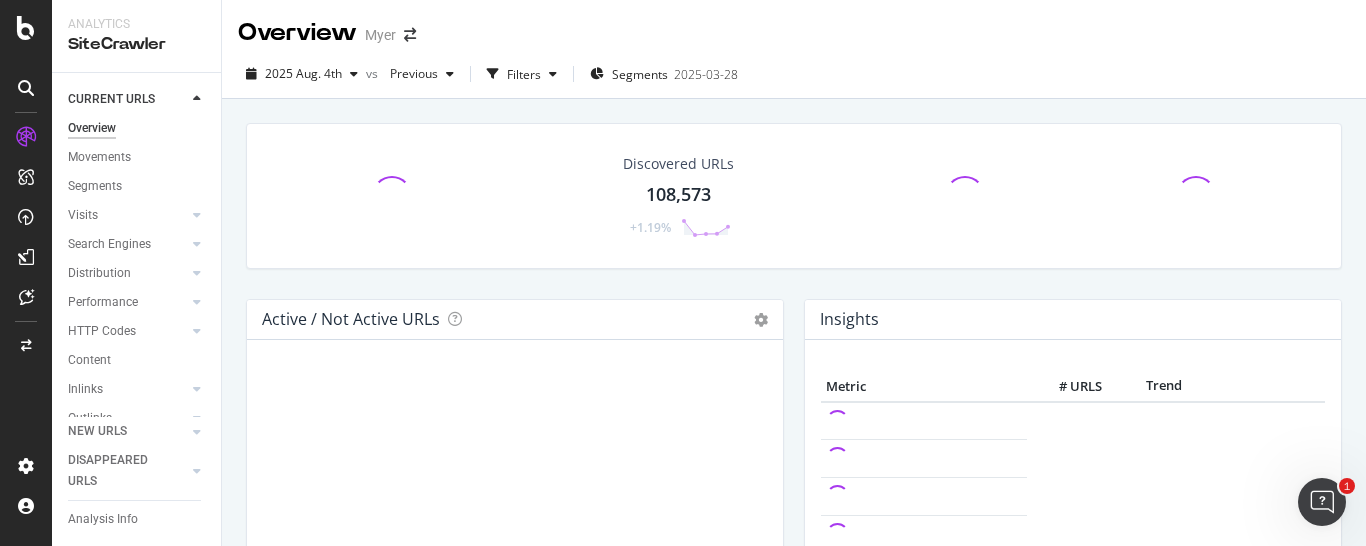 scroll, scrollTop: 0, scrollLeft: 0, axis: both 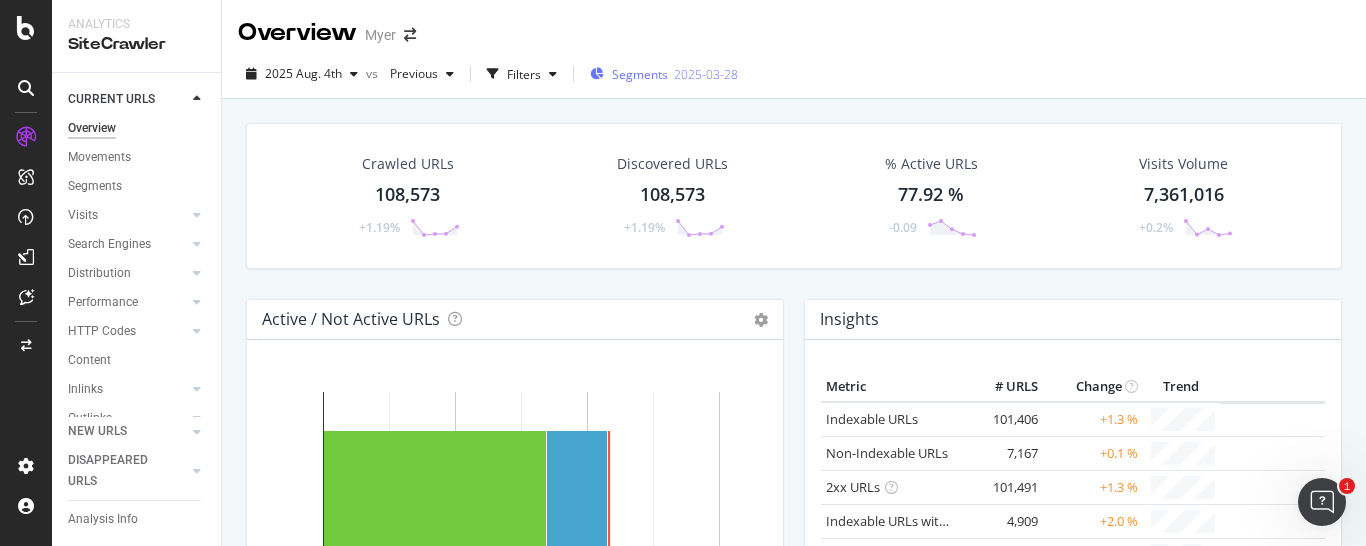 click on "2025-03-28" at bounding box center (706, 74) 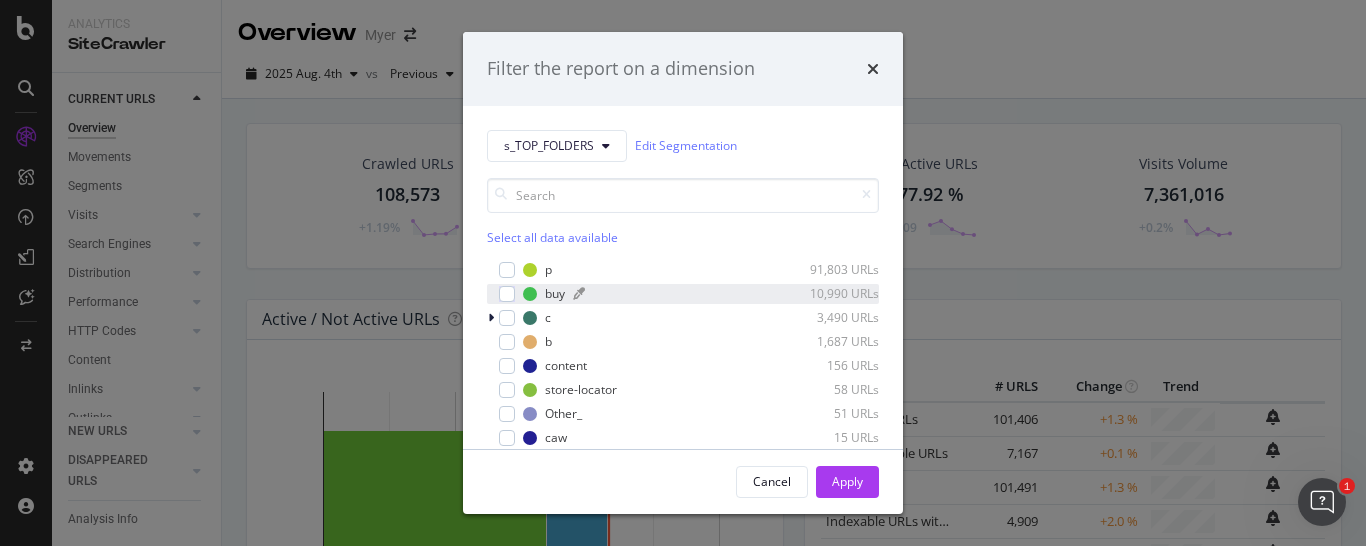 click at bounding box center (530, 294) 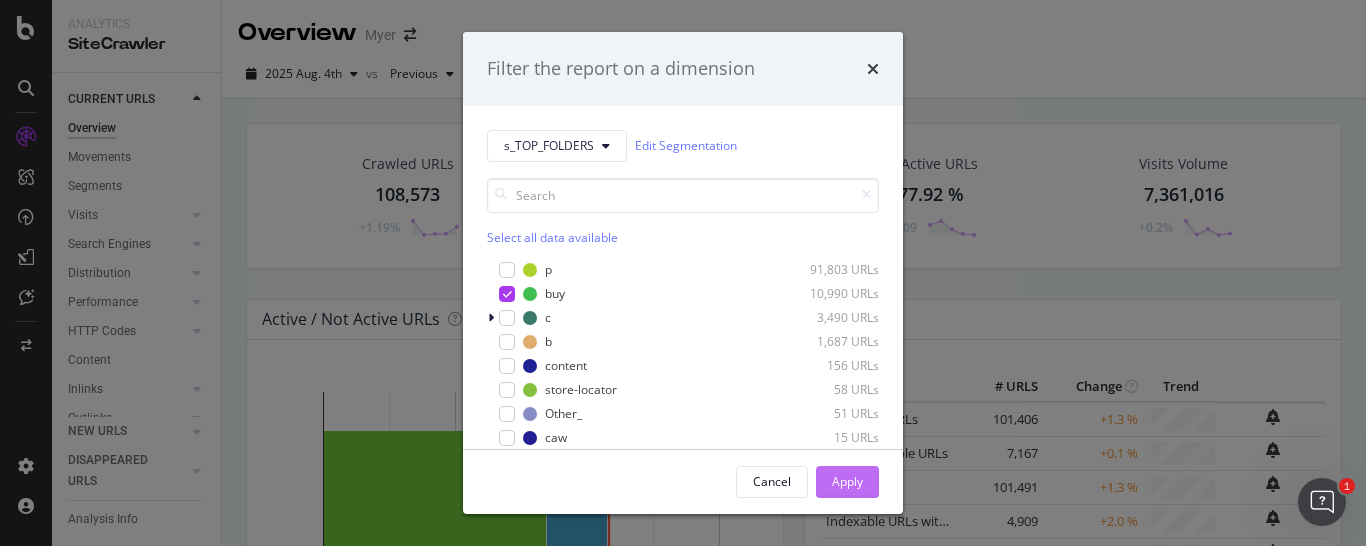 click on "Apply" at bounding box center [847, 481] 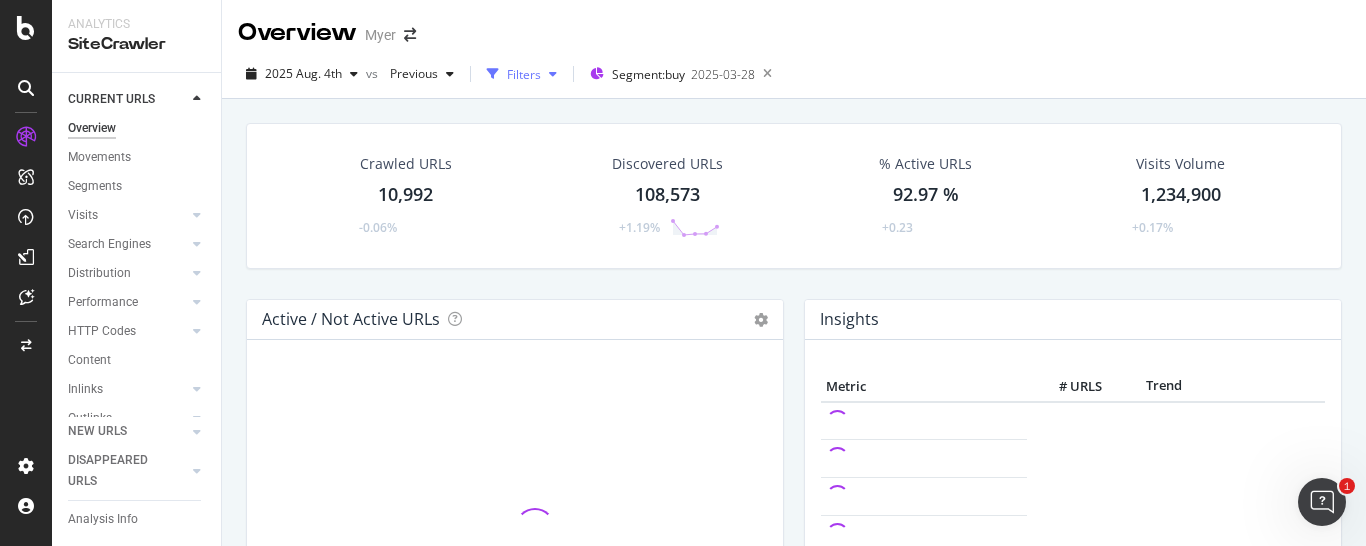 click on "Filters" at bounding box center [524, 74] 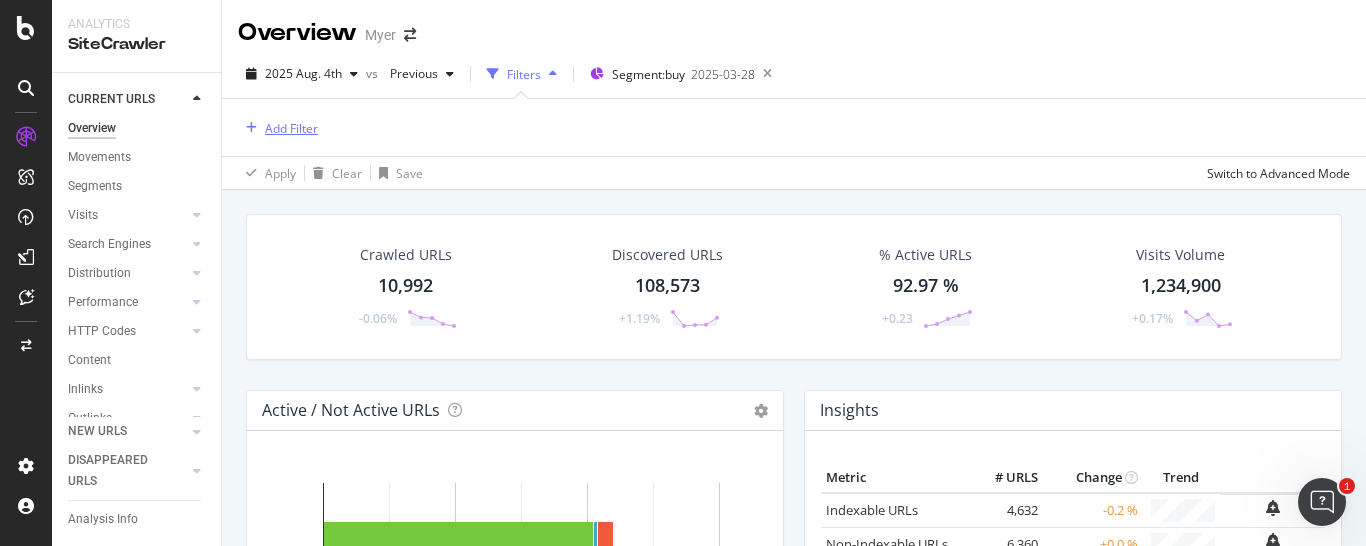 click on "Add Filter" at bounding box center (291, 128) 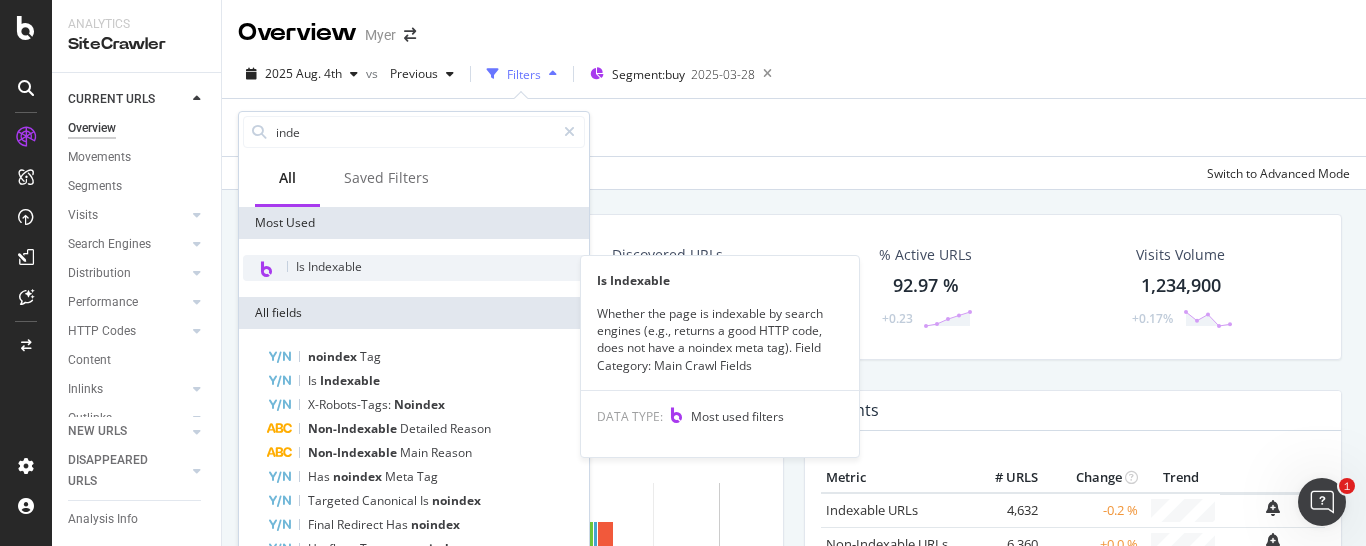 type on "inde" 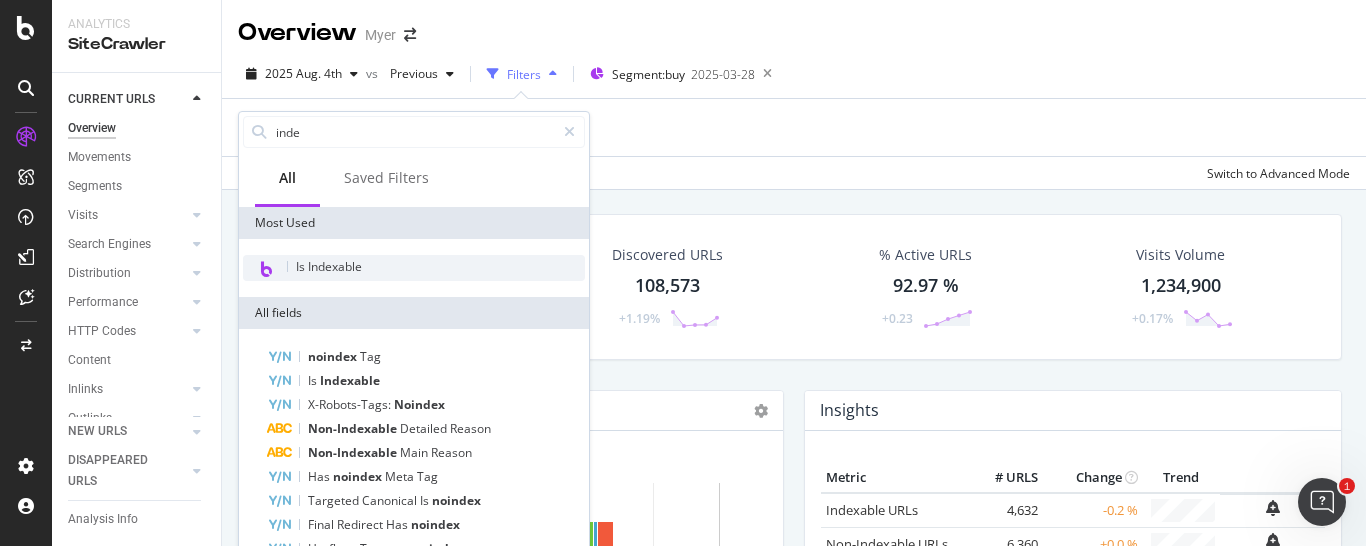 click on "Is Indexable" at bounding box center [329, 266] 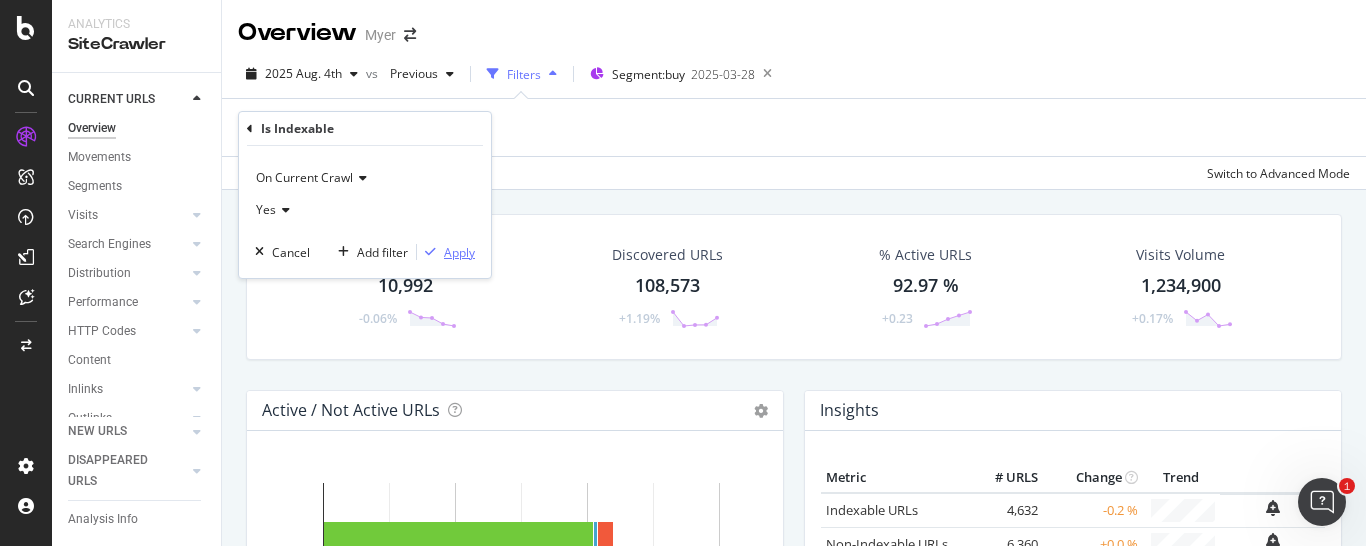 click at bounding box center [430, 252] 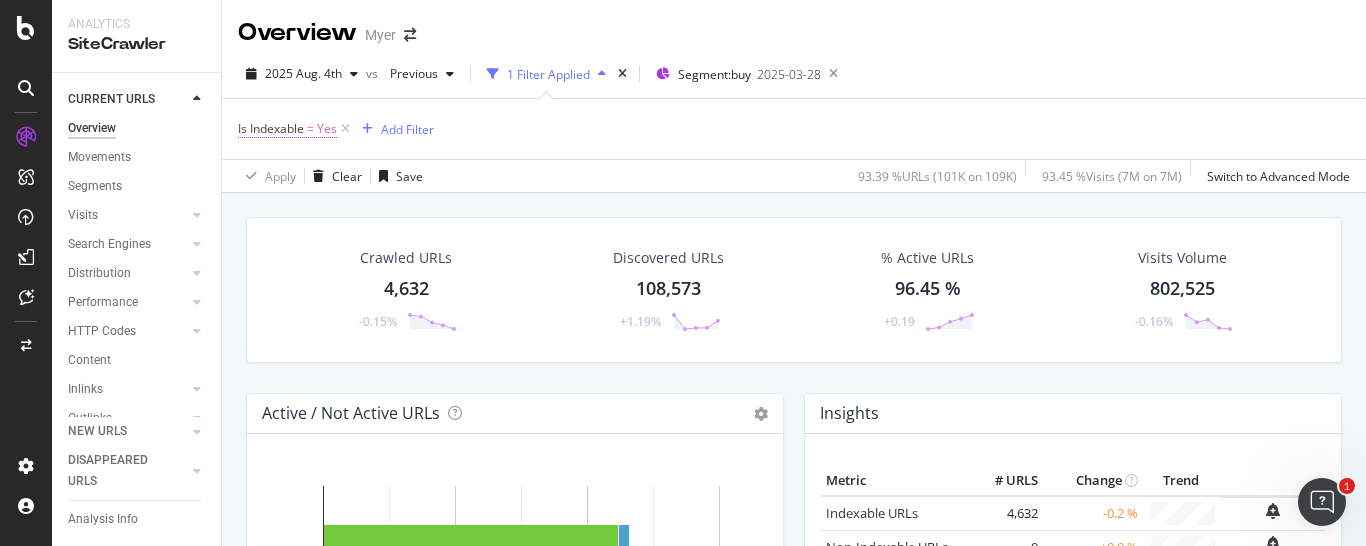 click on "Is Indexable" at bounding box center [271, 128] 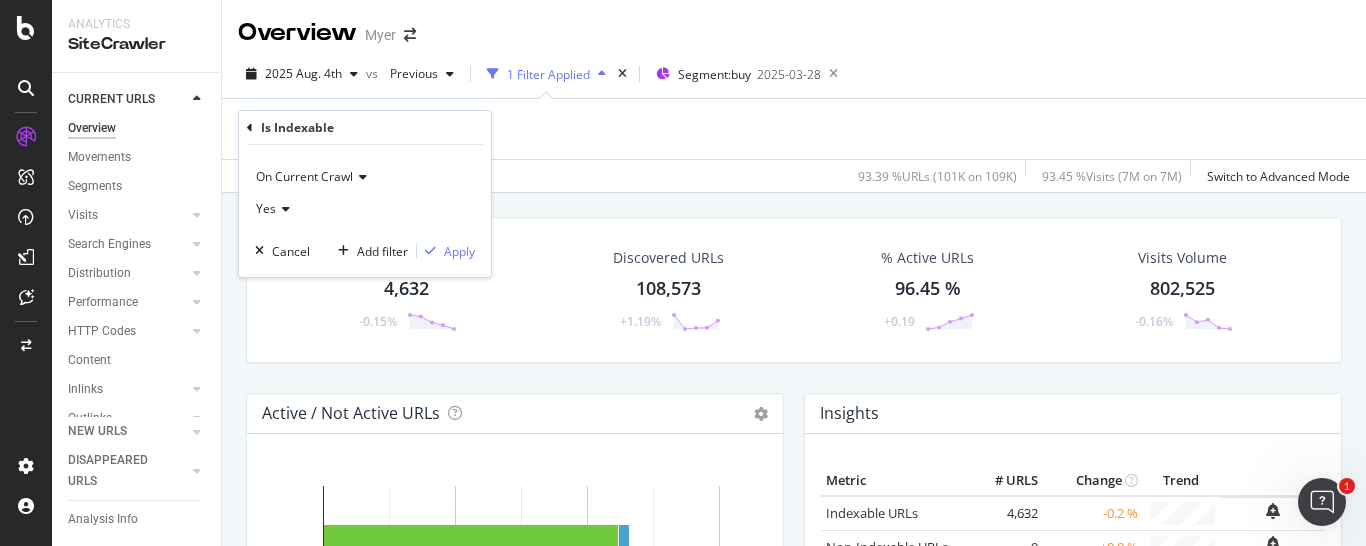 click at bounding box center [250, 128] 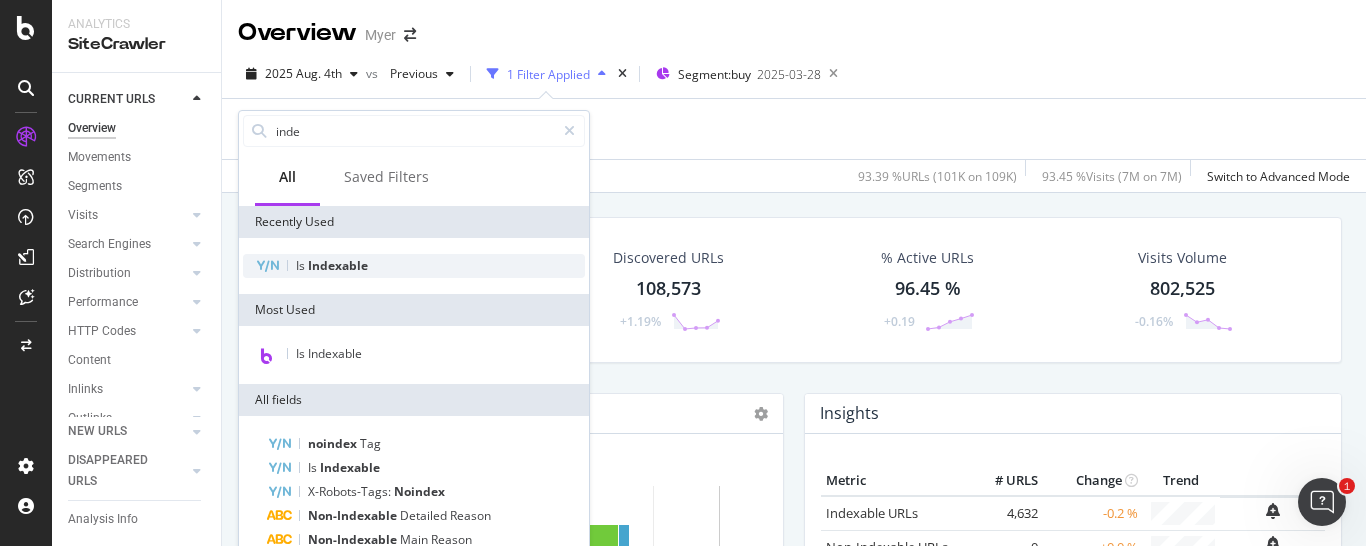 click on "Indexable" at bounding box center (338, 265) 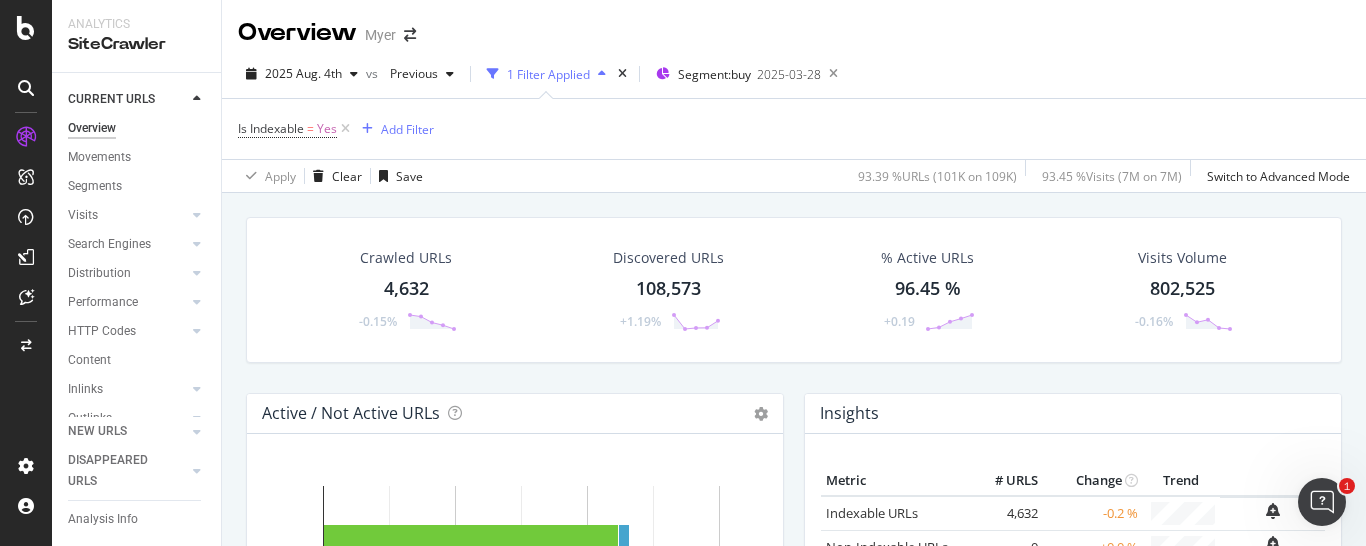 click on "Is Indexable   =     Yes Add Filter" at bounding box center (794, 129) 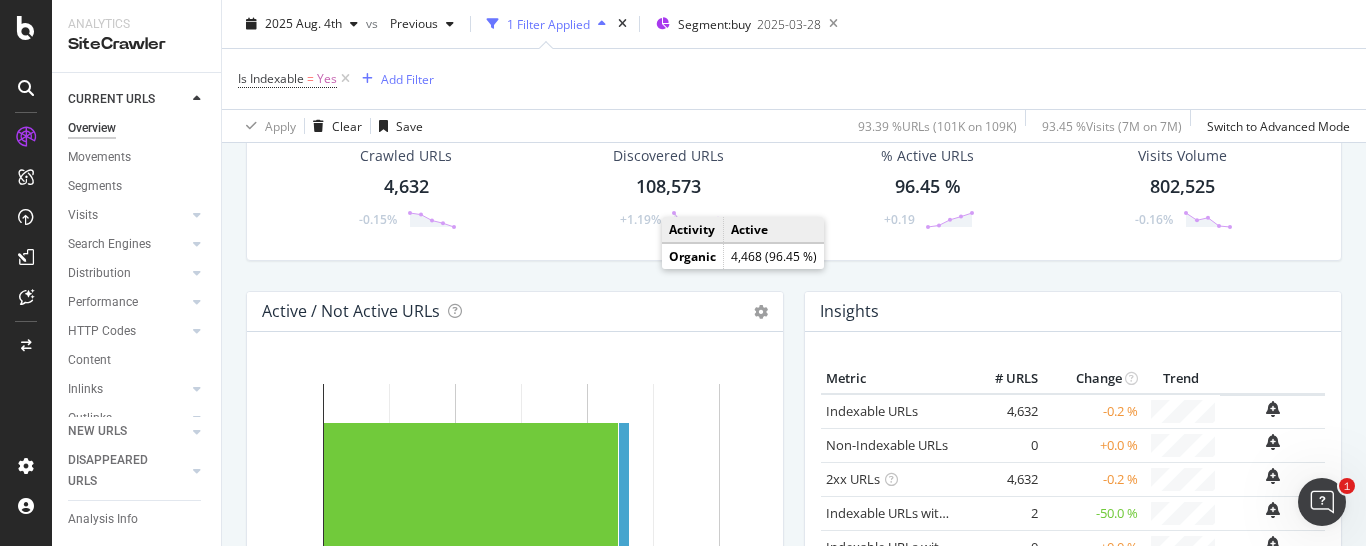 scroll, scrollTop: 204, scrollLeft: 0, axis: vertical 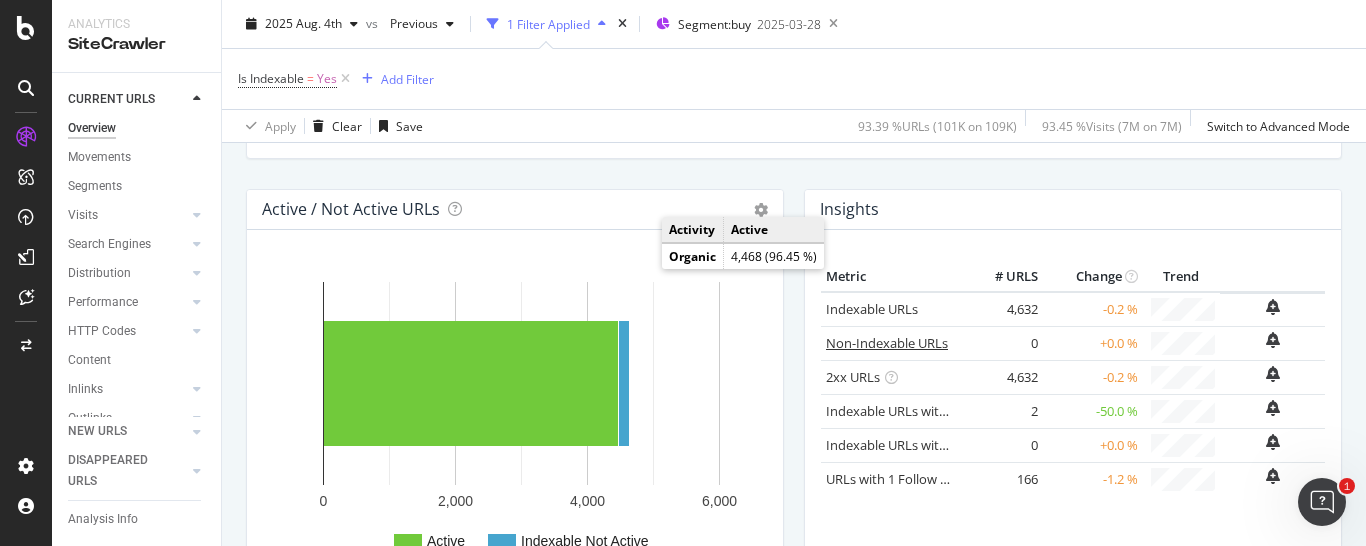 click on "Non-Indexable URLs" at bounding box center (887, 343) 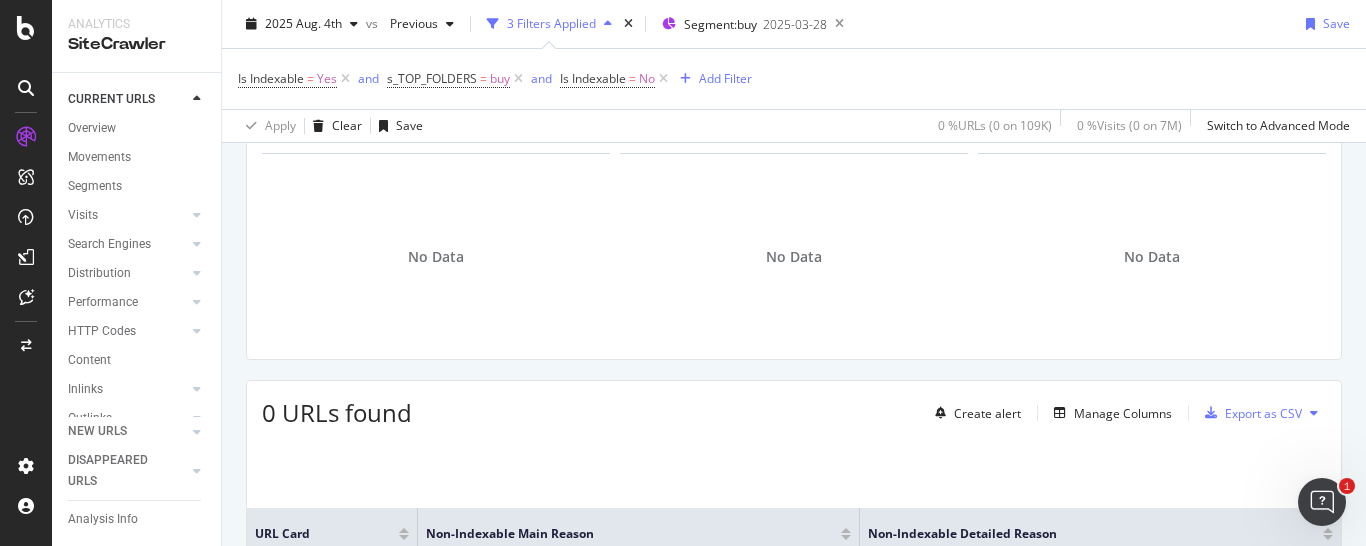 scroll, scrollTop: 18, scrollLeft: 0, axis: vertical 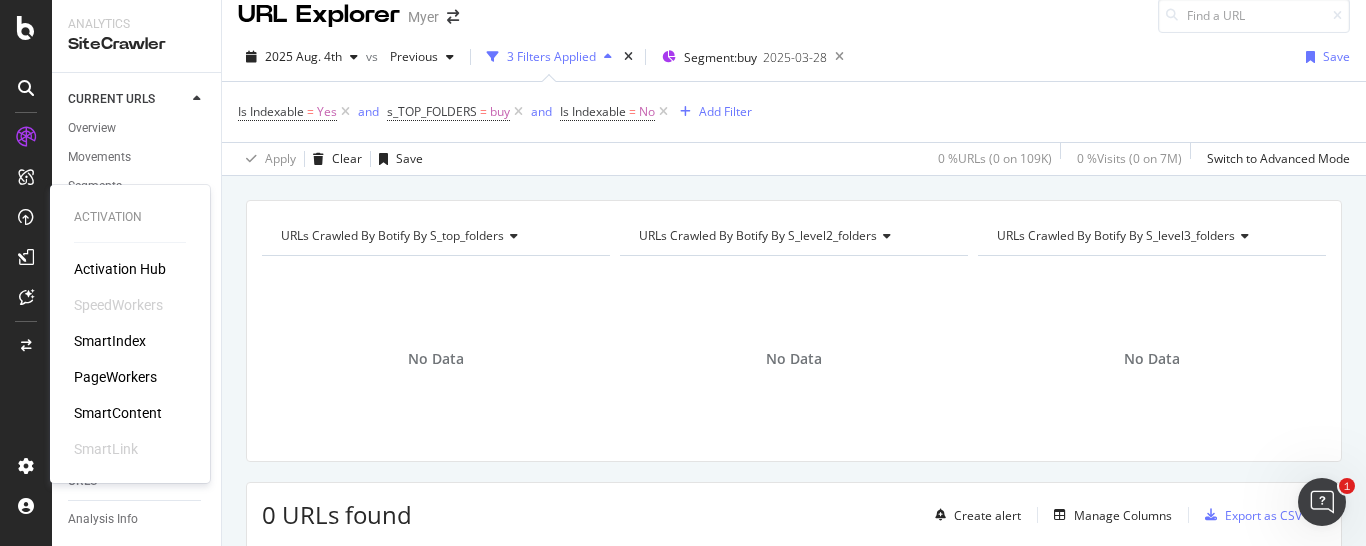 click on "SmartContent" at bounding box center (118, 413) 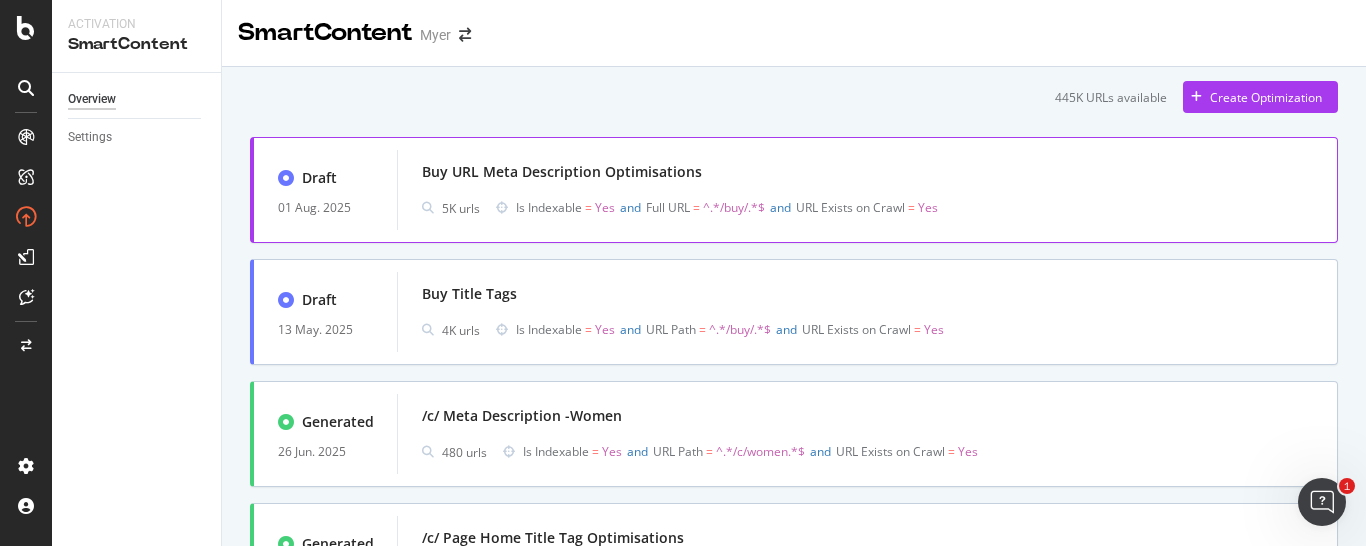 click on "Buy URL Meta Description Optimisations" at bounding box center (562, 172) 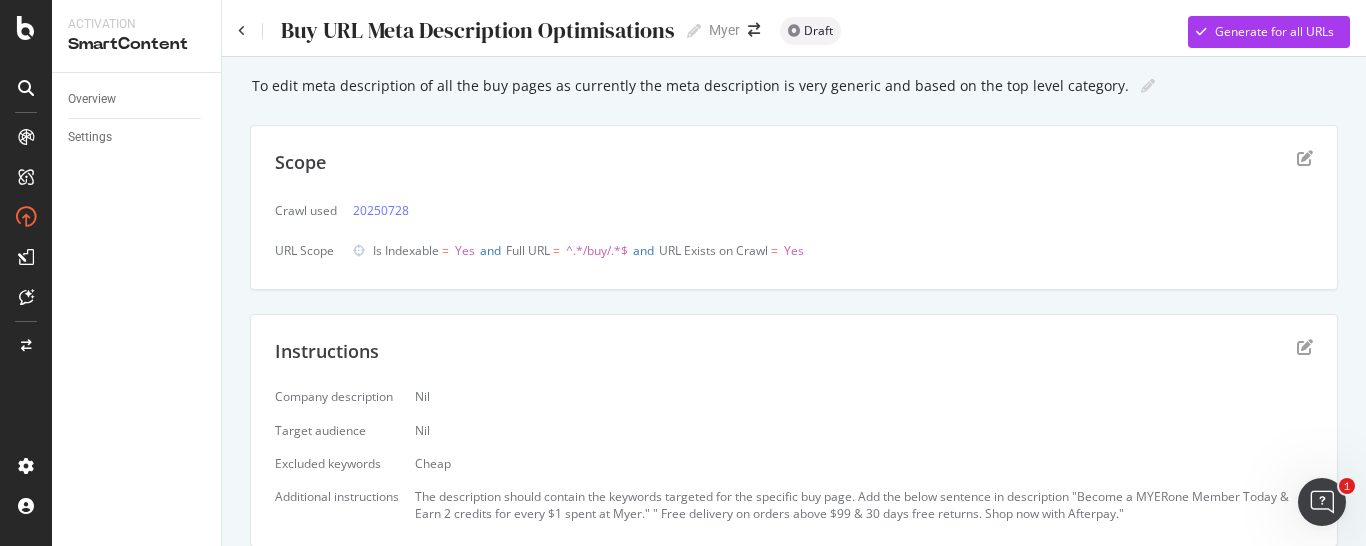 click on "Is Indexable   =     Yes" at bounding box center [424, 250] 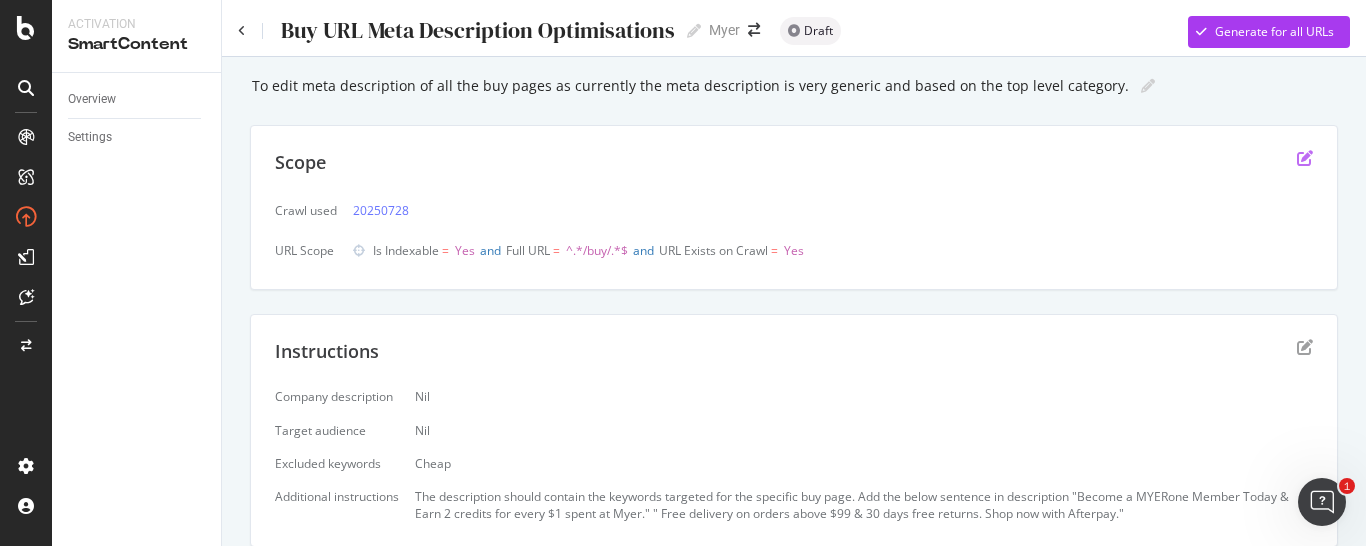 click at bounding box center (1305, 158) 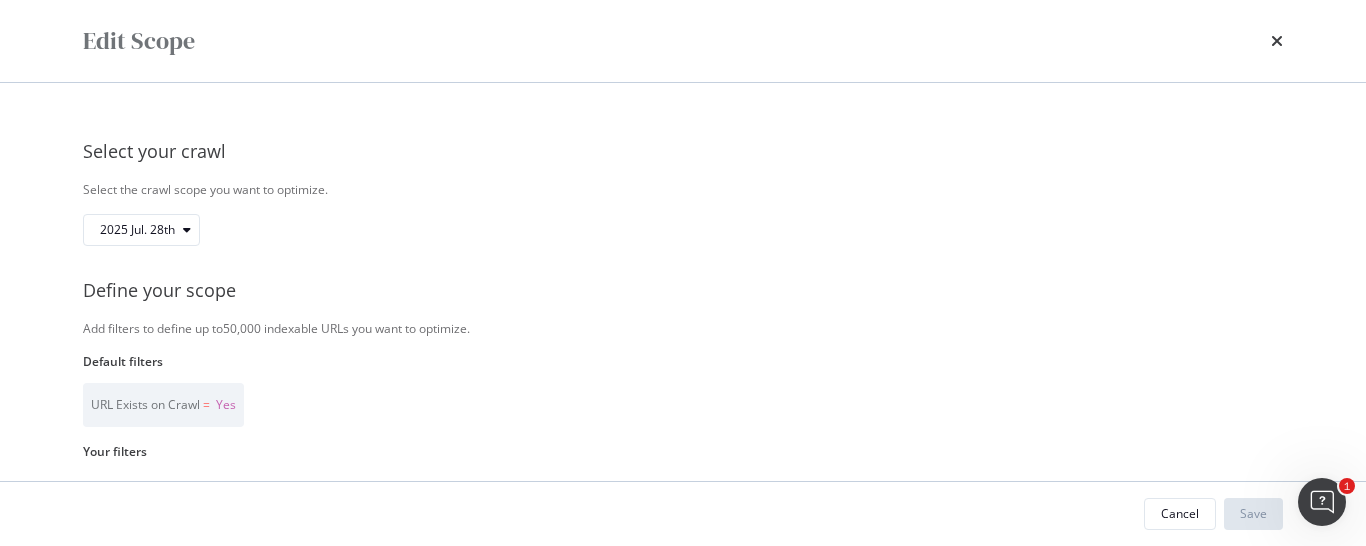 scroll, scrollTop: 102, scrollLeft: 0, axis: vertical 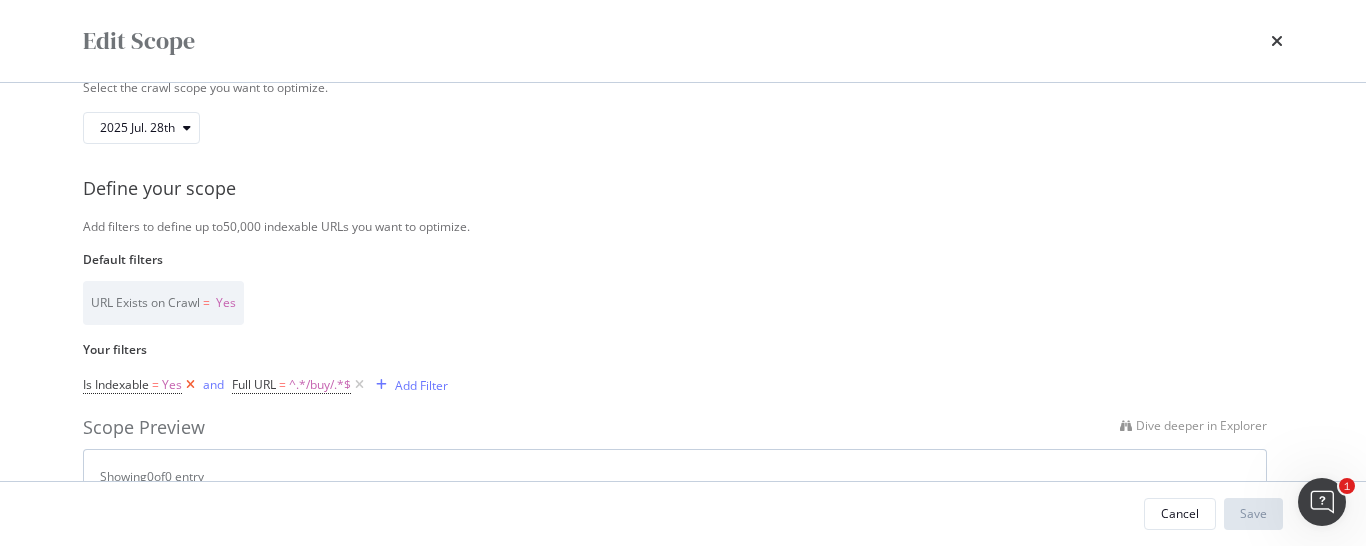 click at bounding box center [190, 385] 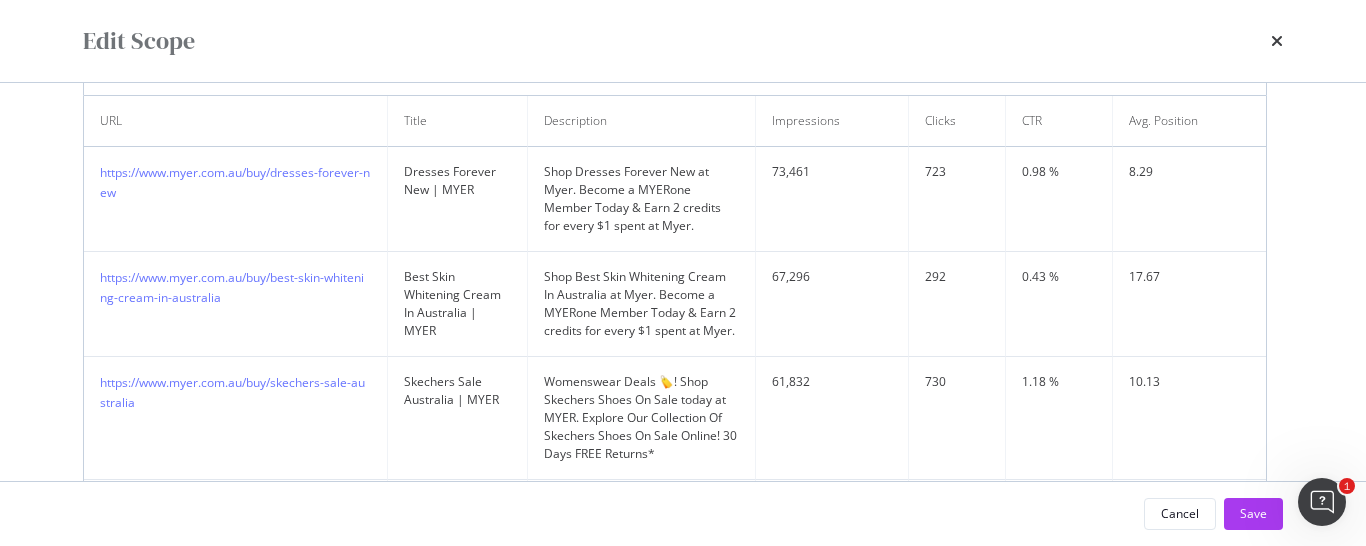 scroll, scrollTop: 0, scrollLeft: 0, axis: both 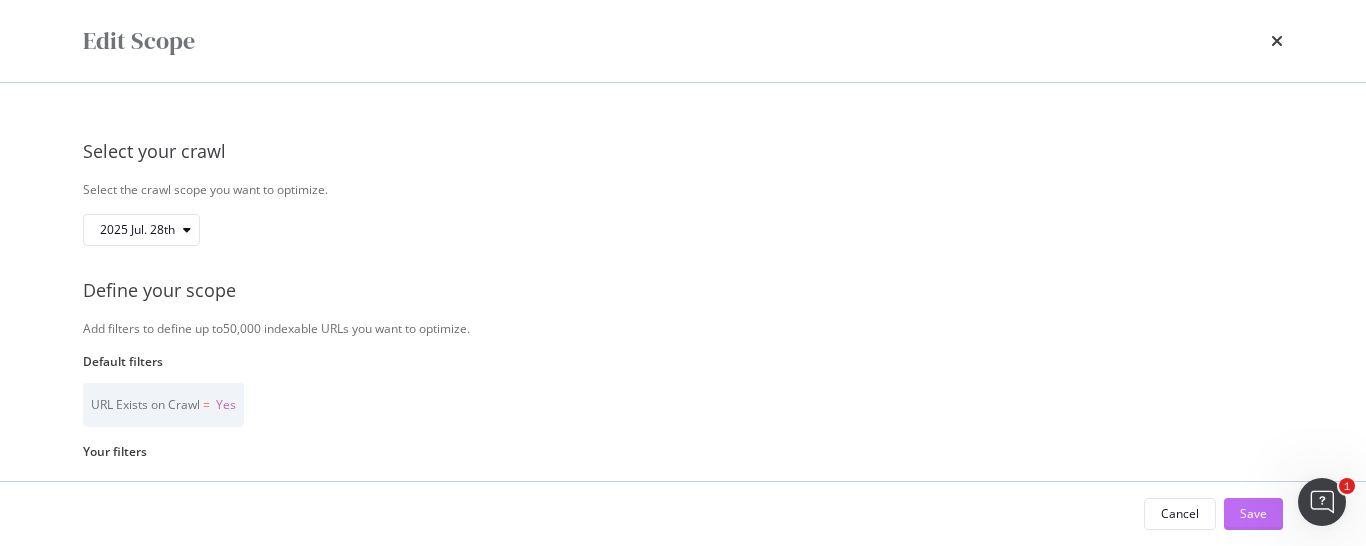 click on "Save" at bounding box center (1253, 513) 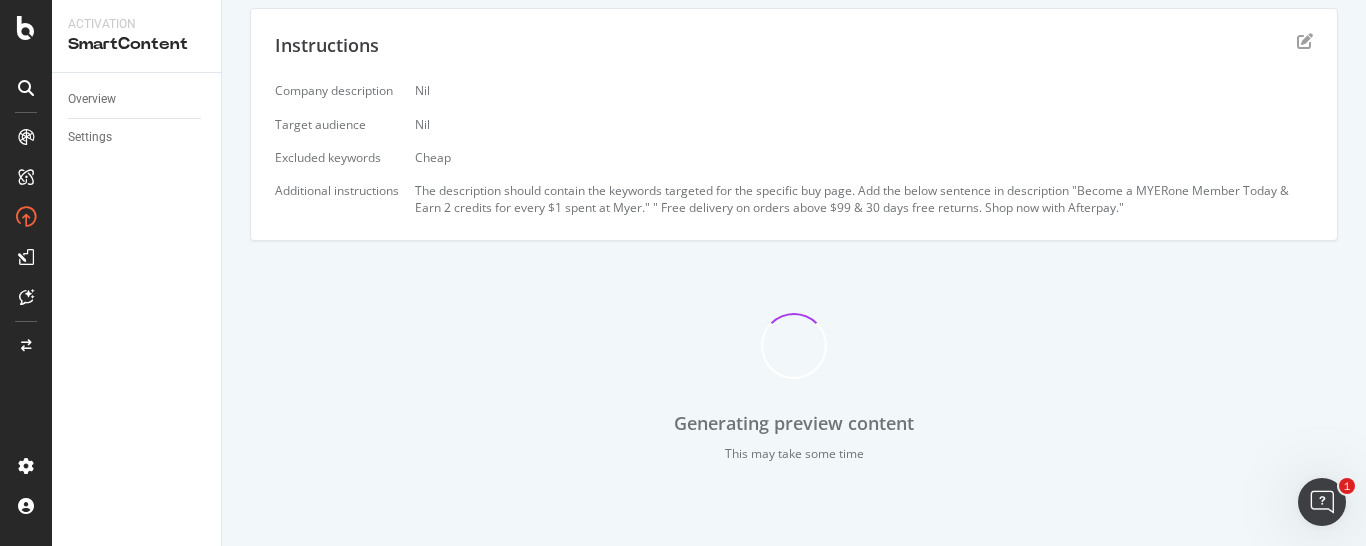 scroll, scrollTop: 308, scrollLeft: 0, axis: vertical 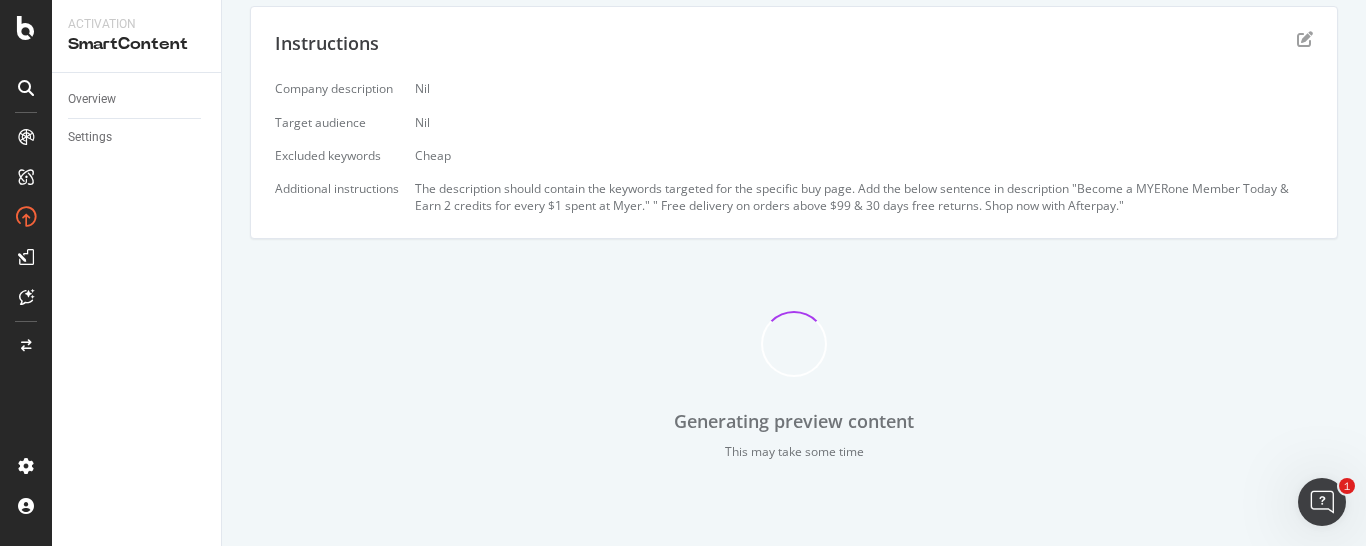 click on "Company description Nil Target audience Nil Excluded keywords Cheap Additional instructions The description should contain the keywords targeted for the specific buy page.
Add the below sentence in description
"Become a MYERone Member Today & Earn 2 credits for every $1 spent at Myer."
" Free delivery on orders above $99 & 30 days free returns. Shop now with Afterpay."" at bounding box center [794, 147] 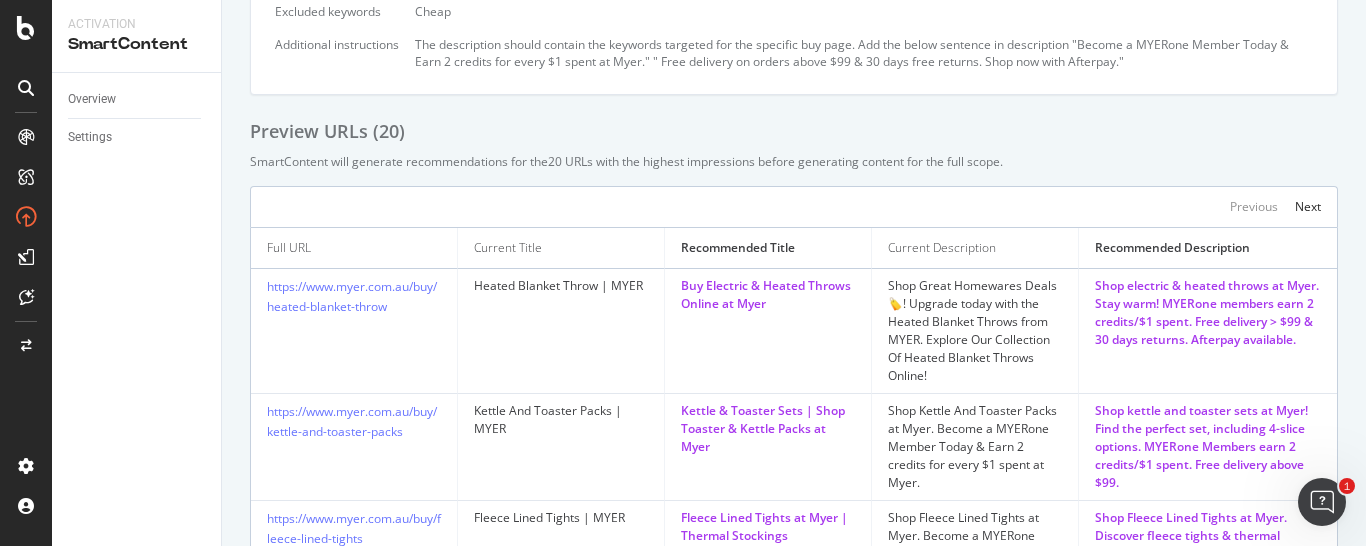 scroll, scrollTop: 0, scrollLeft: 0, axis: both 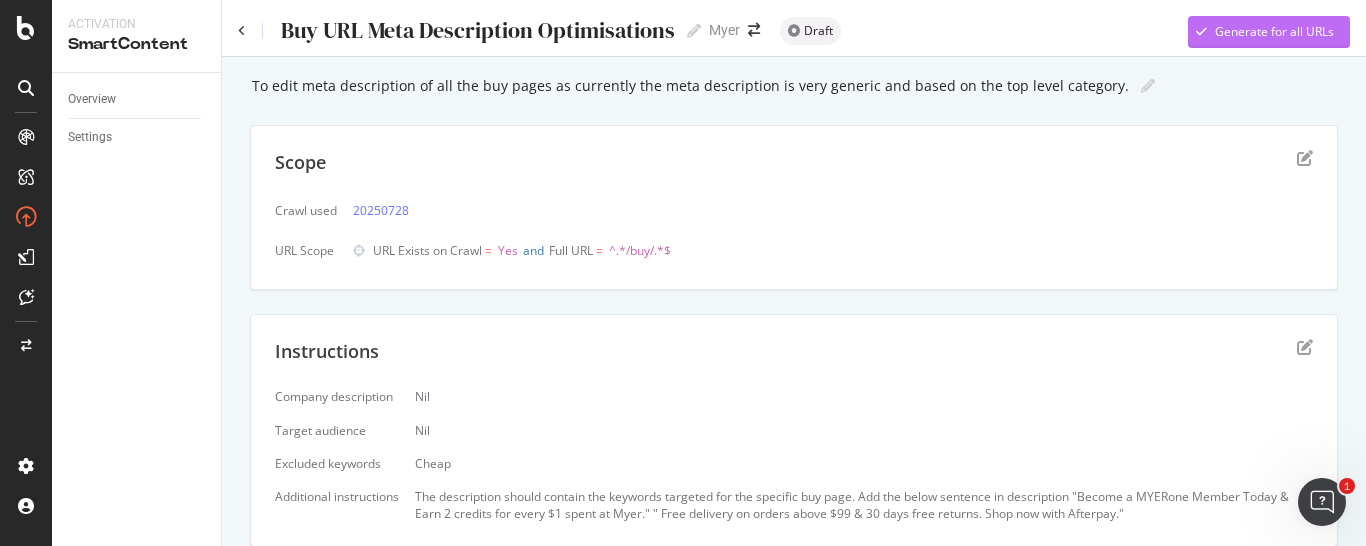 click on "Generate for all URLs" at bounding box center [1274, 31] 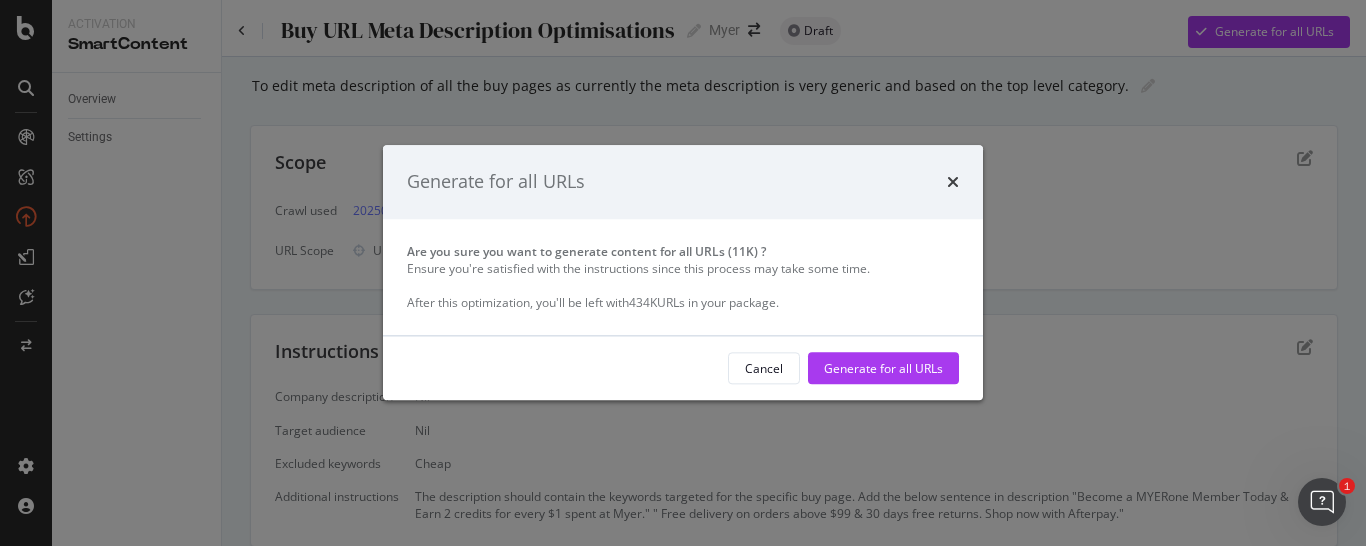 type 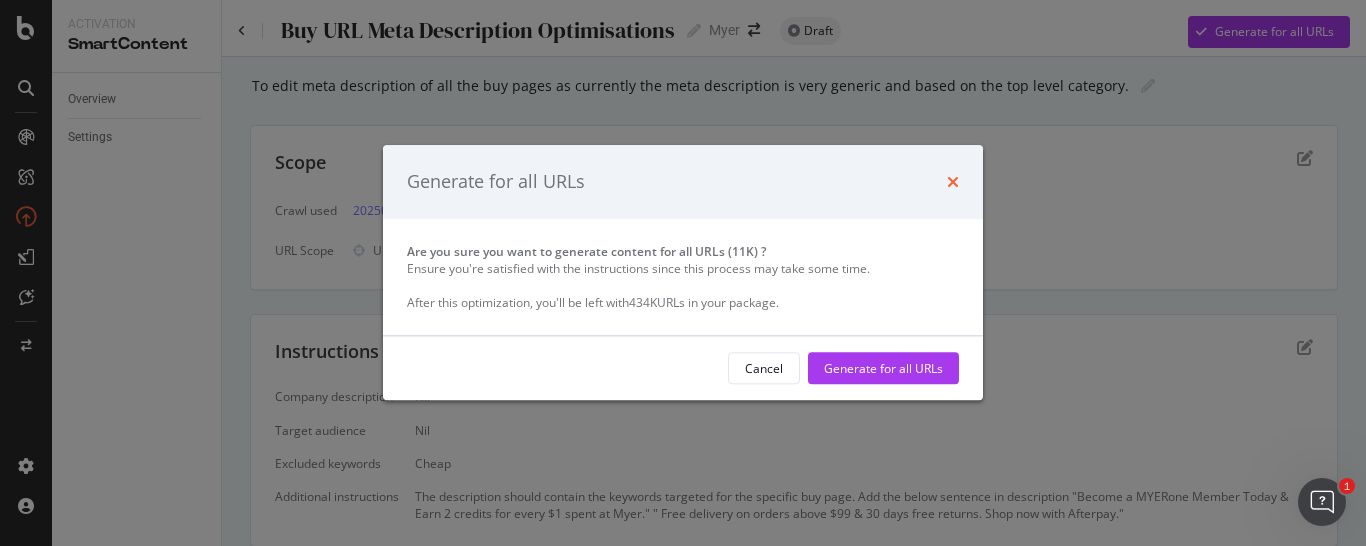 click at bounding box center [953, 182] 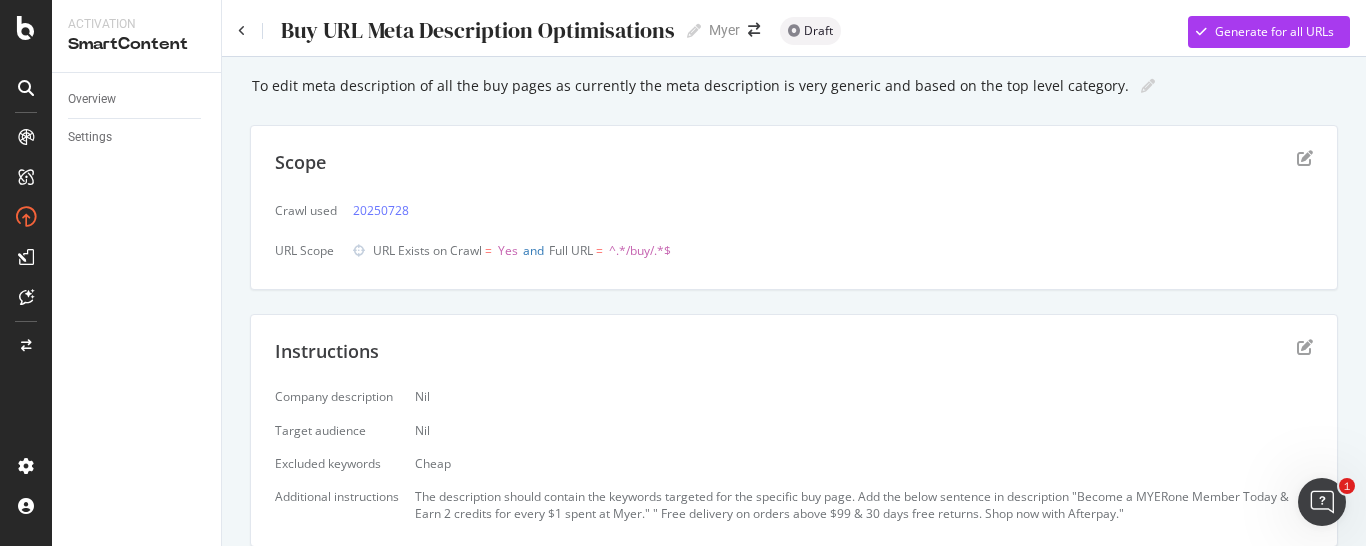 scroll, scrollTop: 306, scrollLeft: 0, axis: vertical 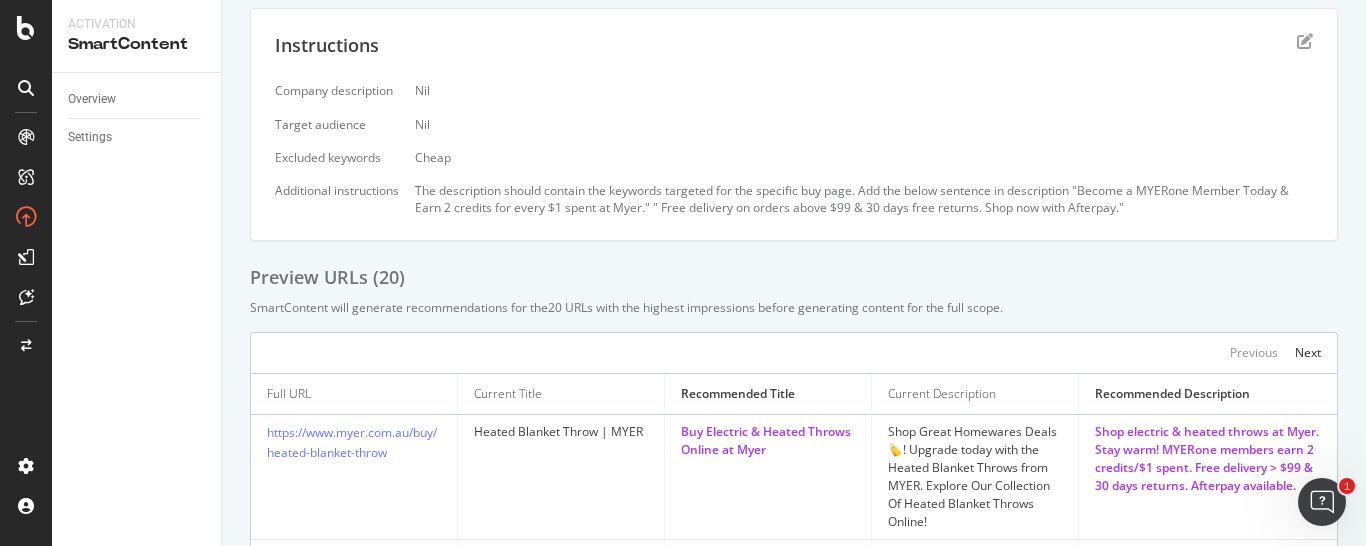 type 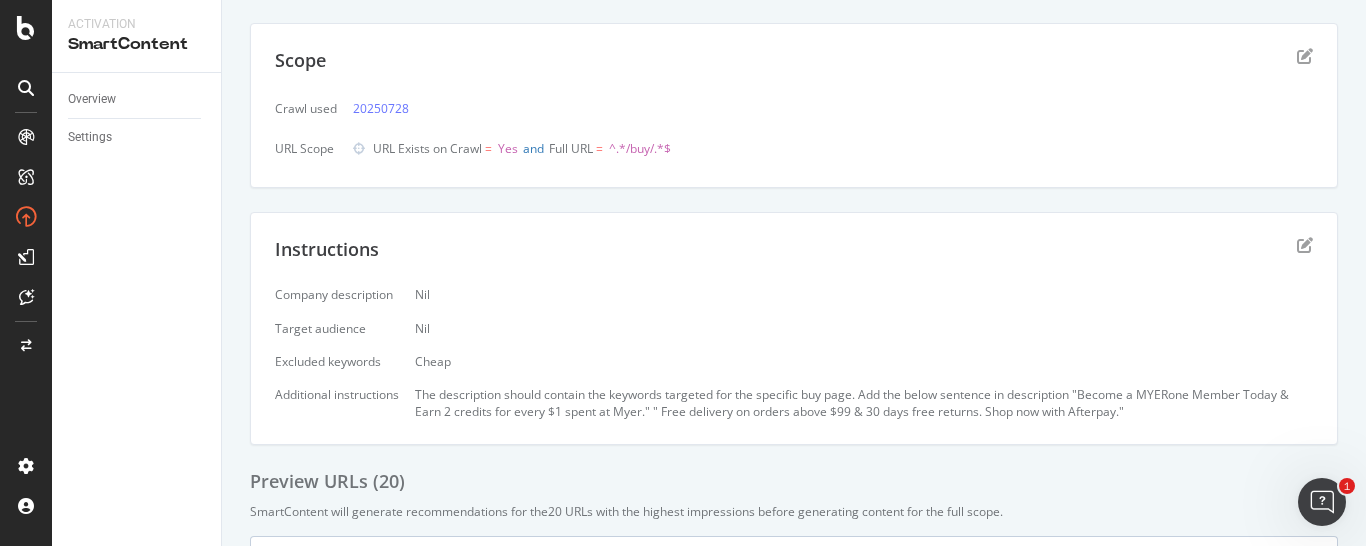 scroll, scrollTop: 0, scrollLeft: 0, axis: both 